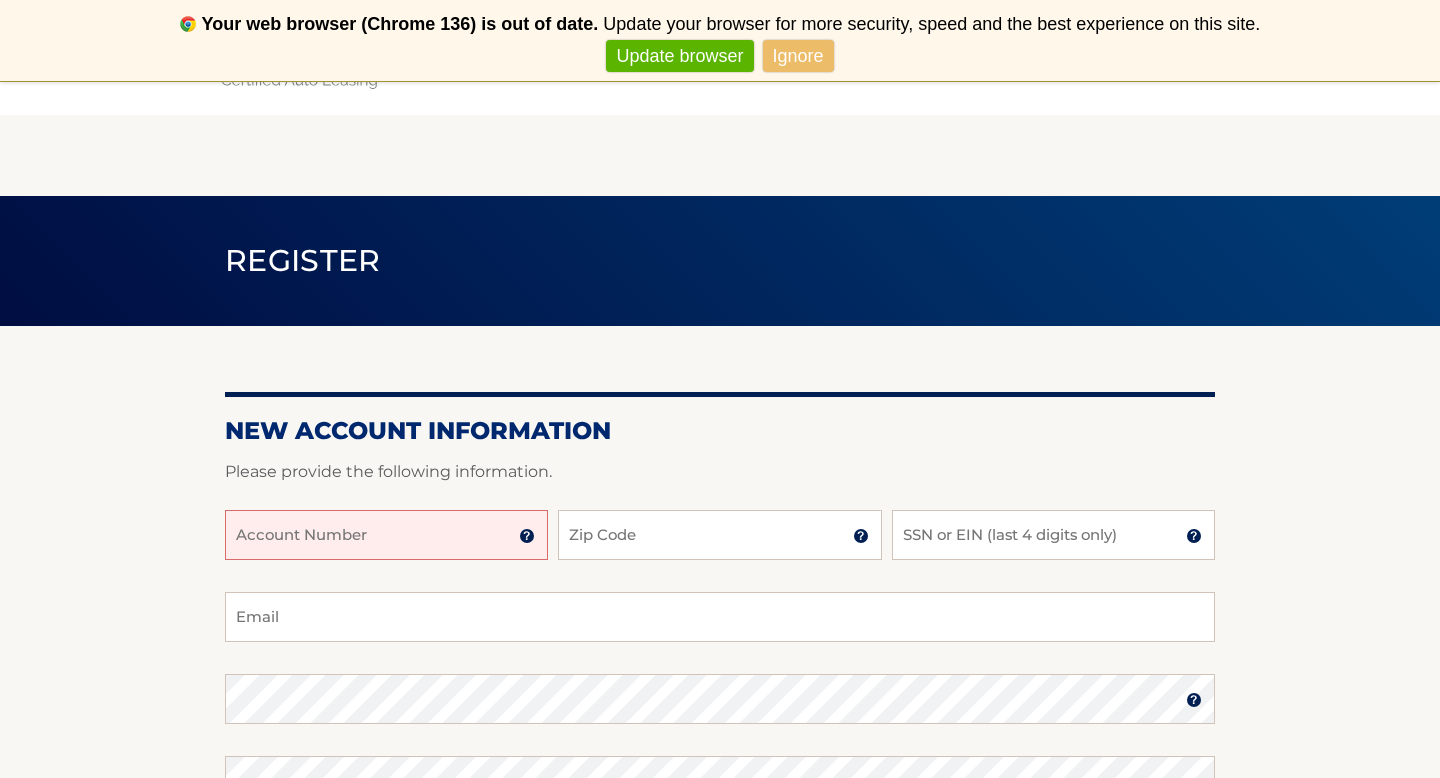 scroll, scrollTop: 0, scrollLeft: 0, axis: both 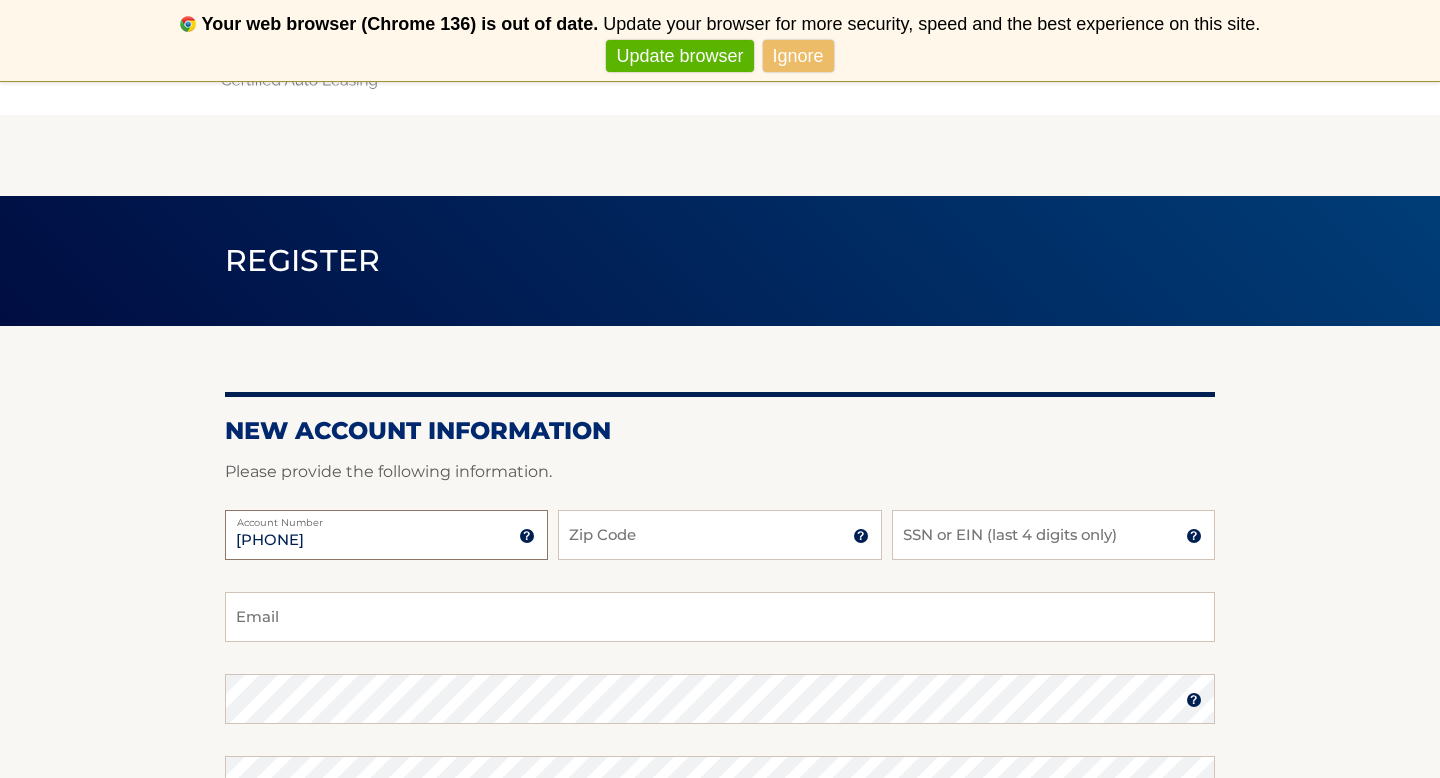 type on "44455960932" 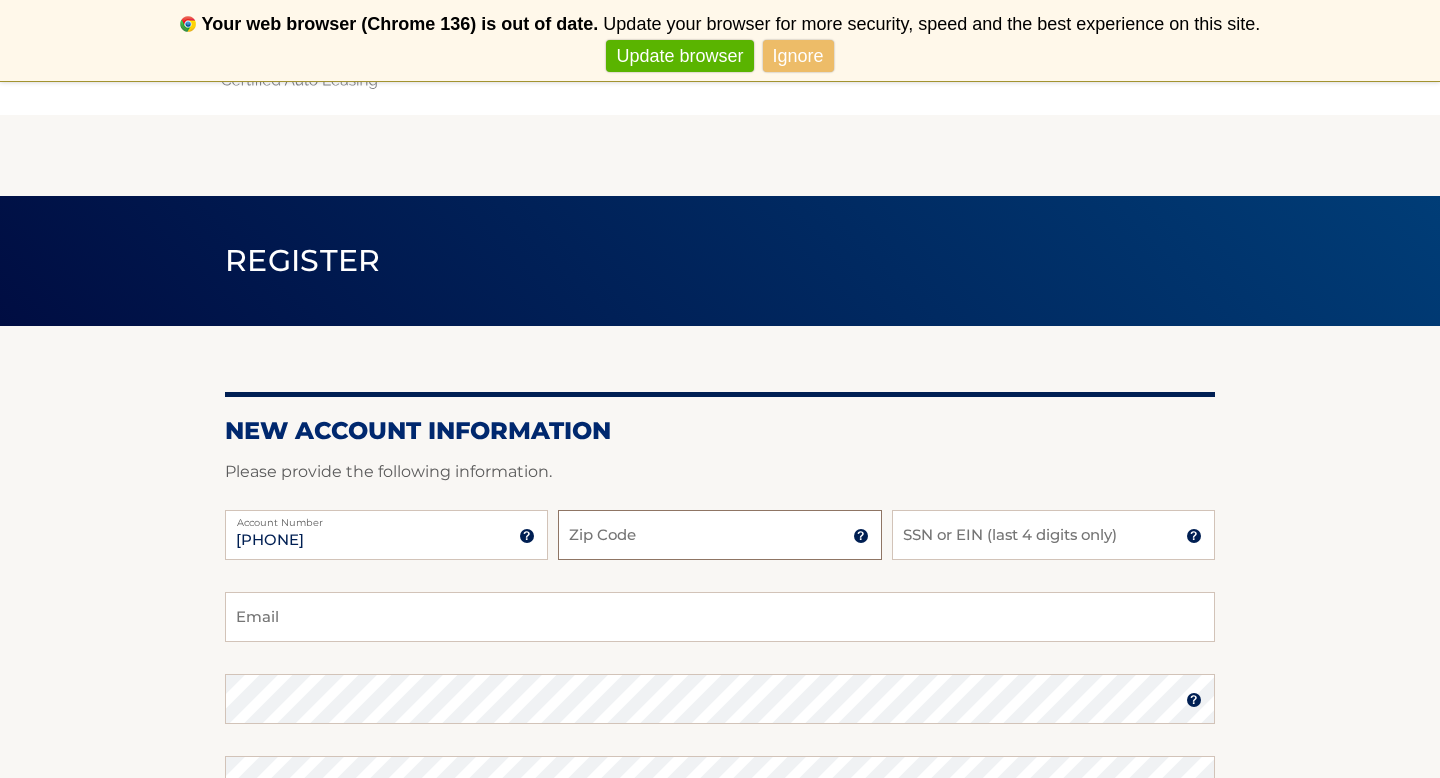 click on "Zip Code" at bounding box center (719, 535) 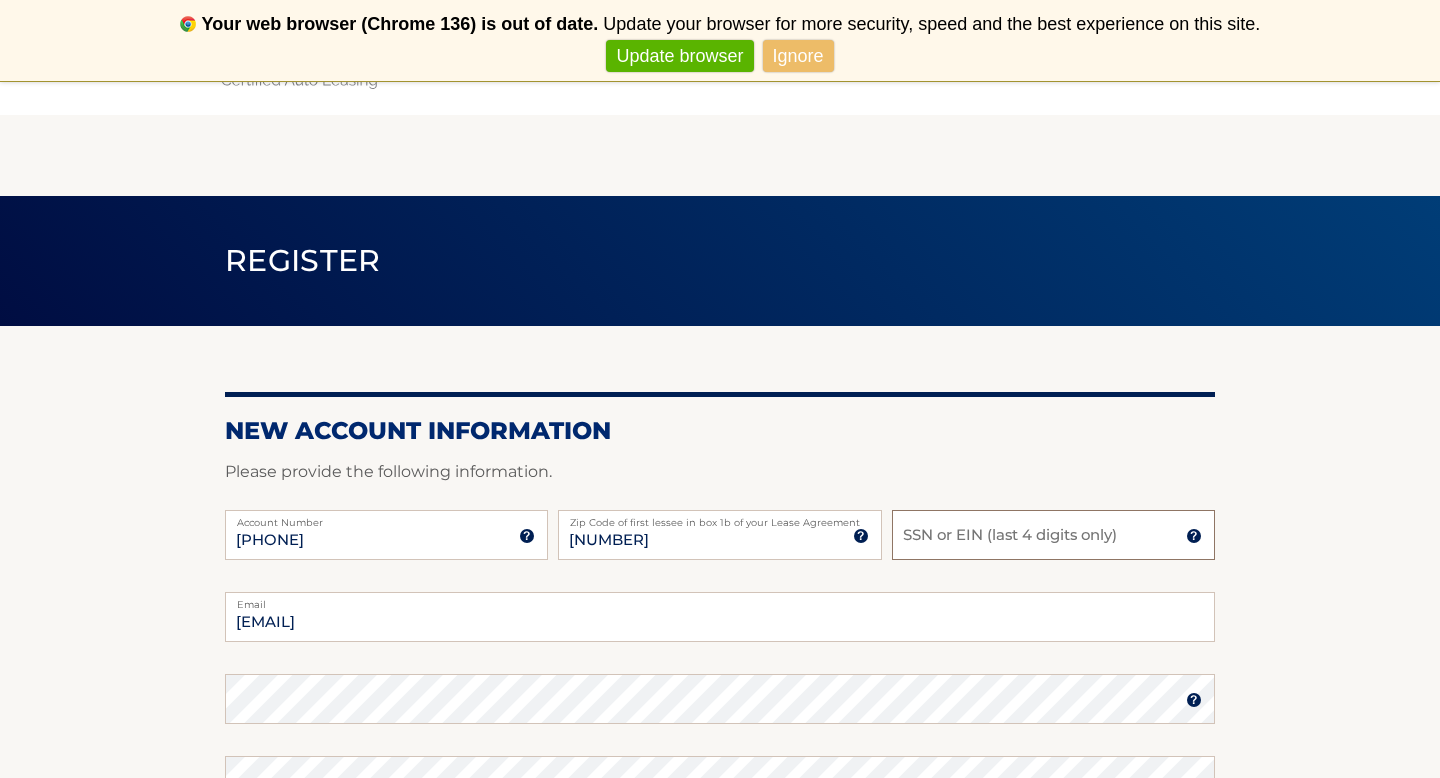 click on "SSN or EIN (last 4 digits only)" at bounding box center (1053, 535) 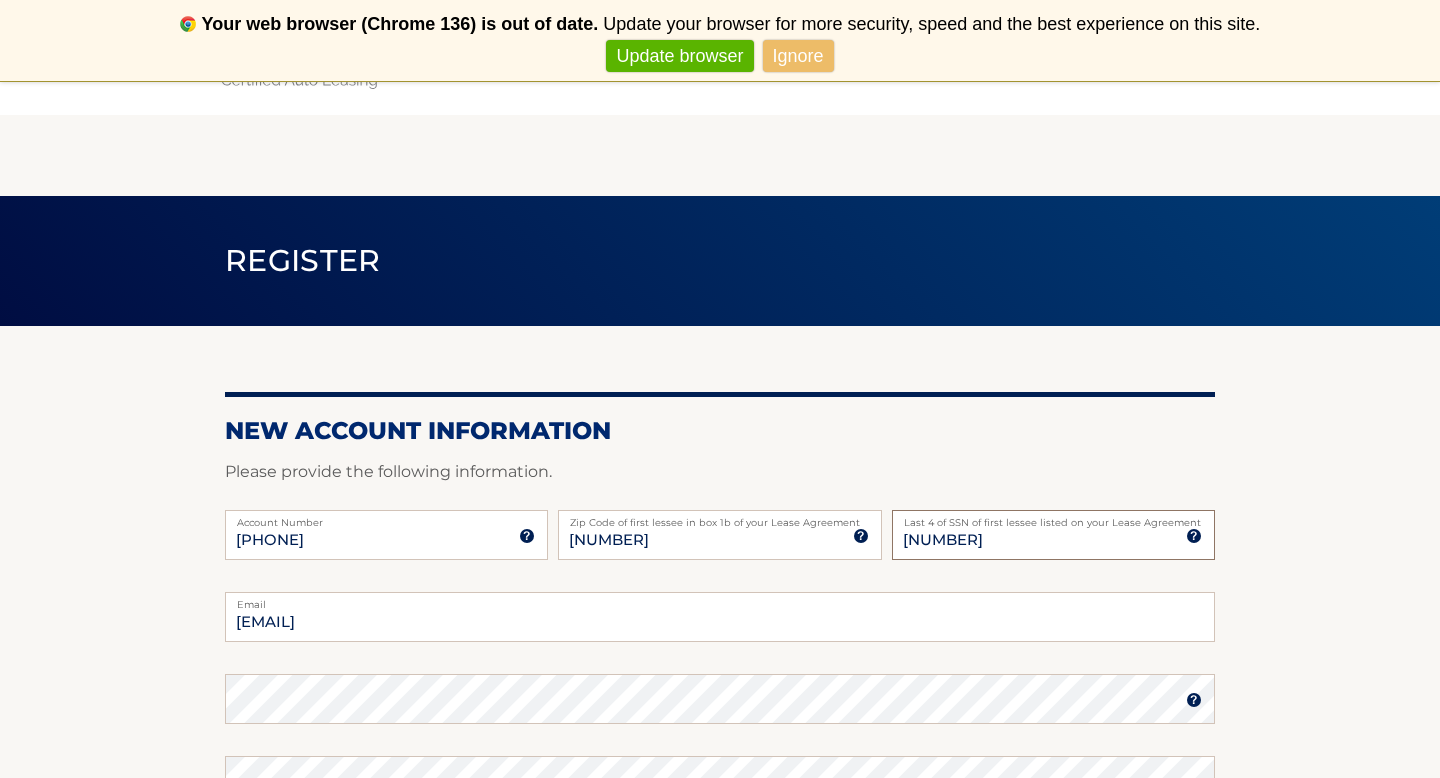 type on "0214" 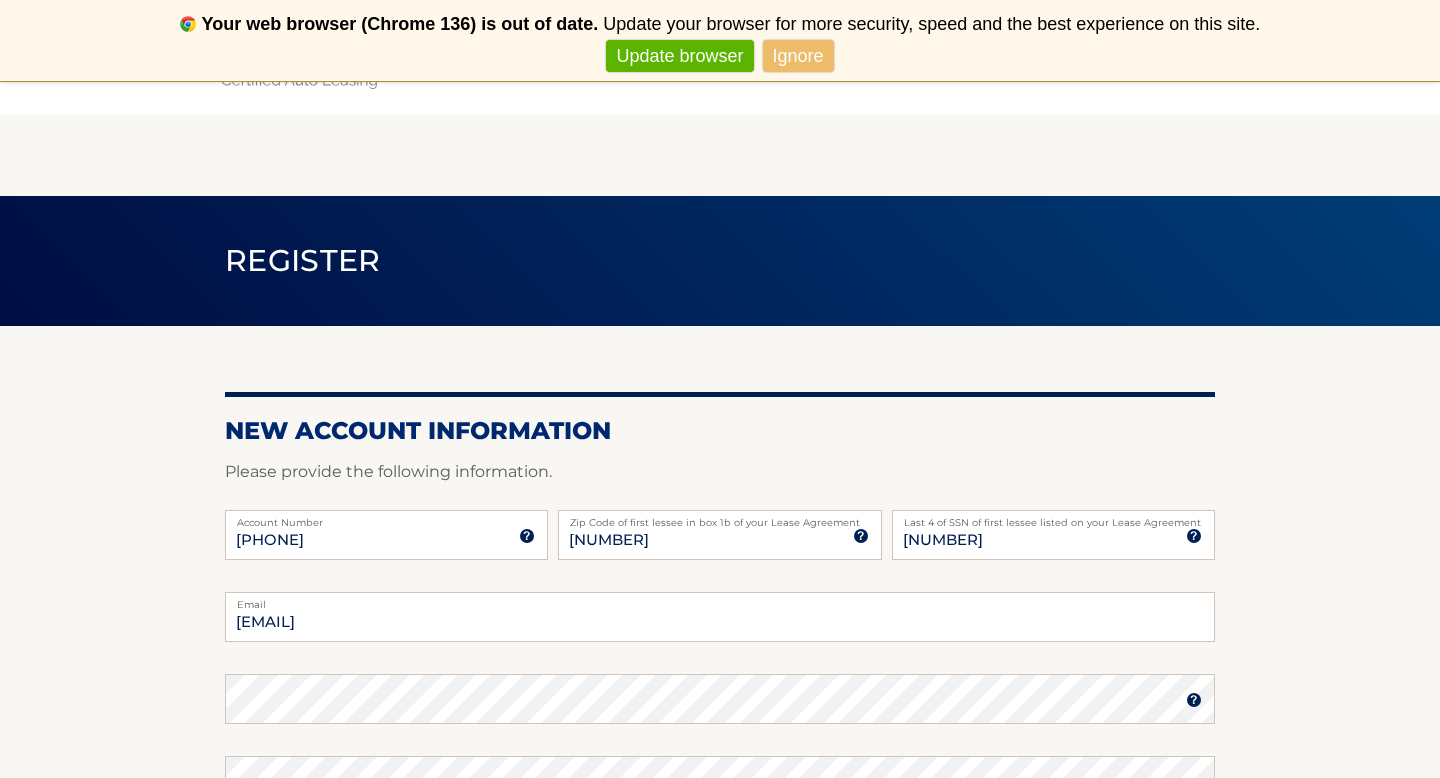 click on "New Account Information
Please provide the following information.
44455960932
Account Number
11 digit account number provided on your coupon book or Welcome Letter
15668
Zip Code of first lessee in box 1b of your Lease Agreement
Zip Code of first lessee in box 1b of your Lease Agreement
0214
Last 4 of SSN of first lessee listed on your Lease Agreement
Last 4 of SSN of first lessee listed on your Lease Agreement
michelley0904@gmail.com
Email" at bounding box center [720, 716] 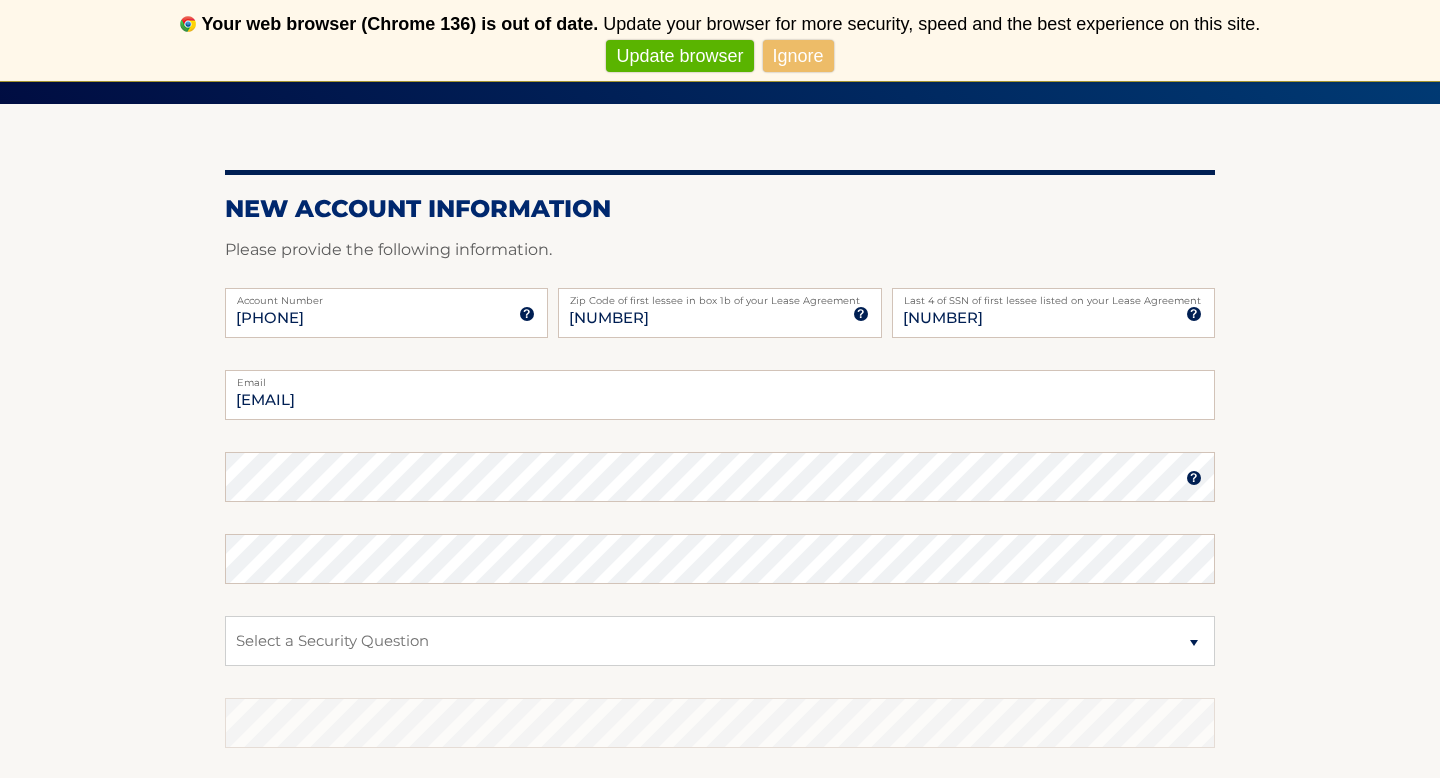 scroll, scrollTop: 295, scrollLeft: 0, axis: vertical 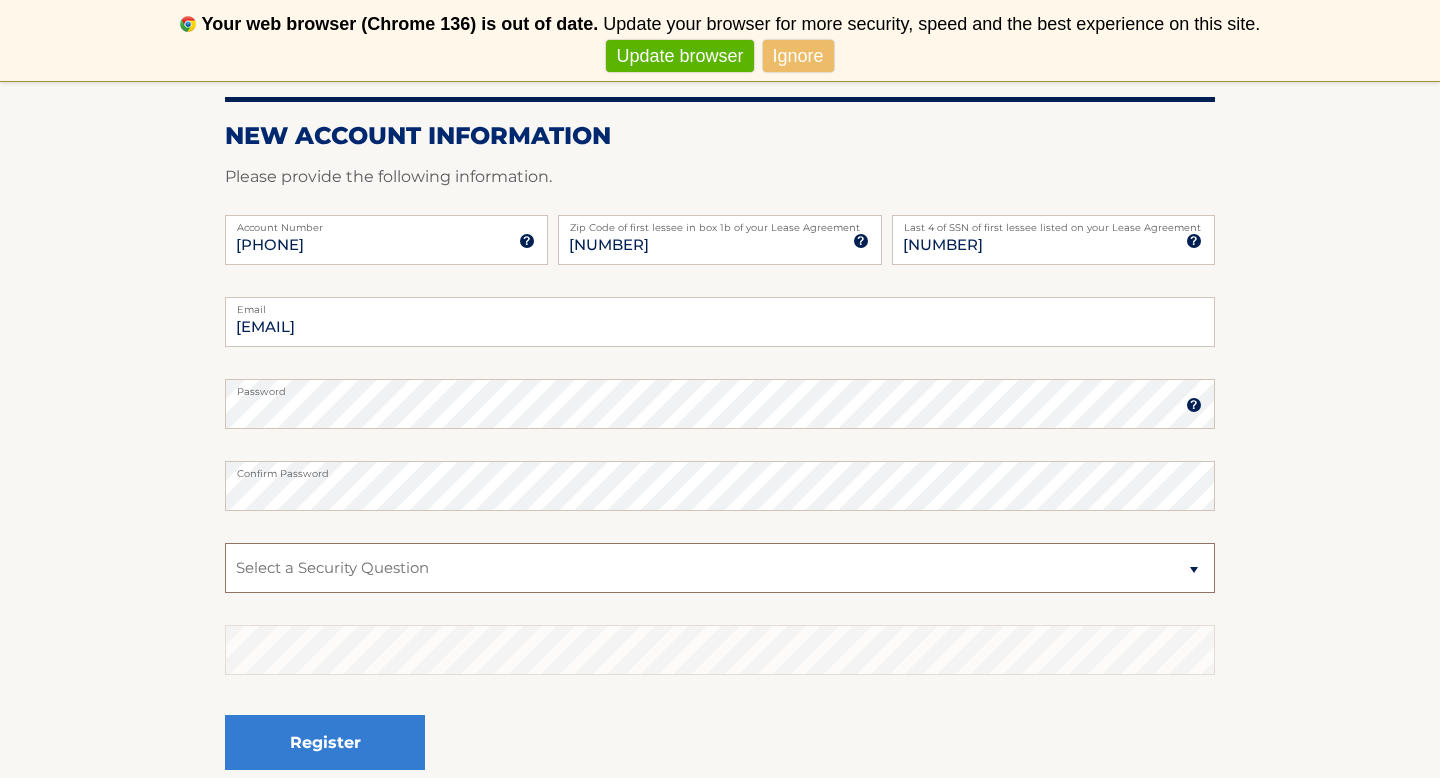 click on "Select a Security Question
What was the name of your elementary school?
What is your mother’s maiden name?
What street did you live on in the third grade?
In what city or town was your first job?
What was your childhood phone number including area code? (e.g., 000-000-0000)" at bounding box center [720, 568] 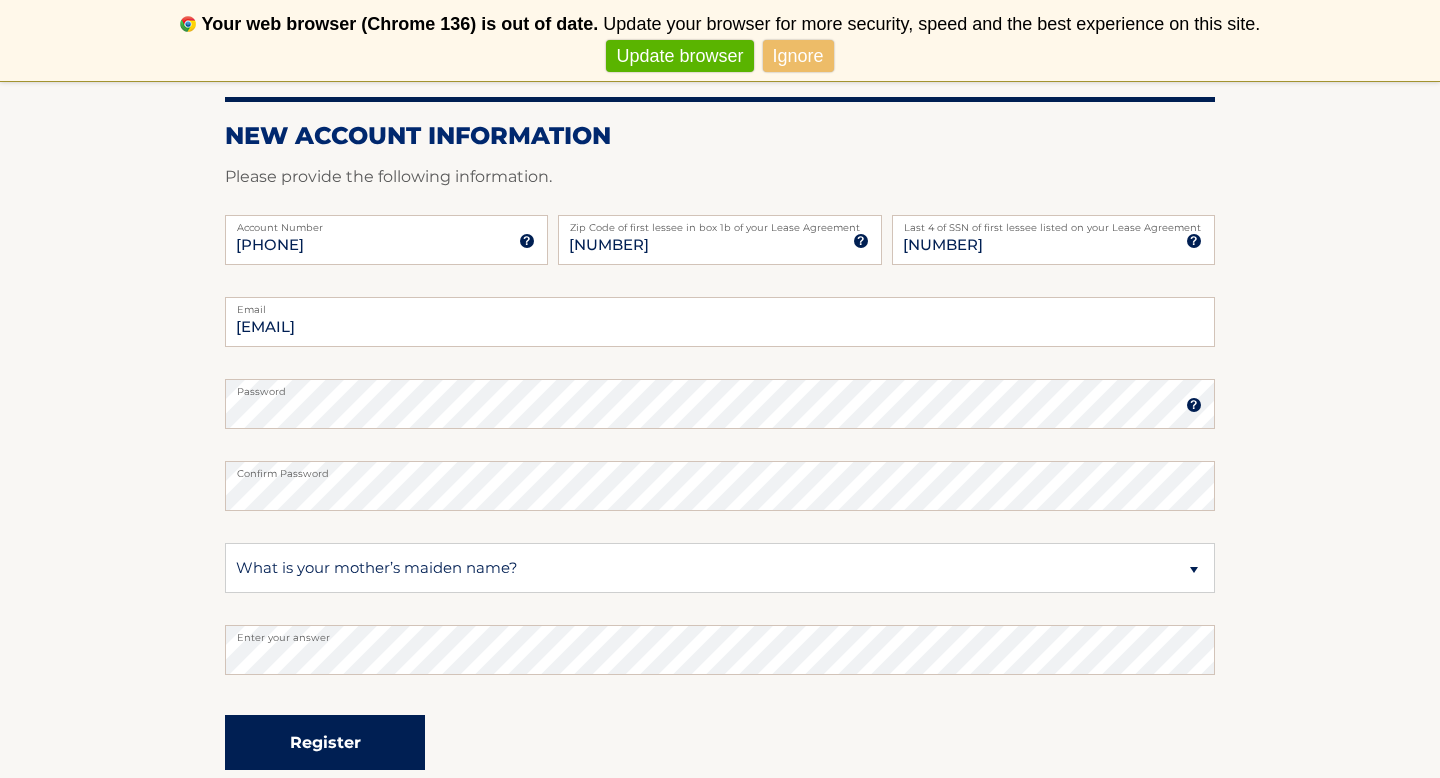 click on "Register" at bounding box center (325, 742) 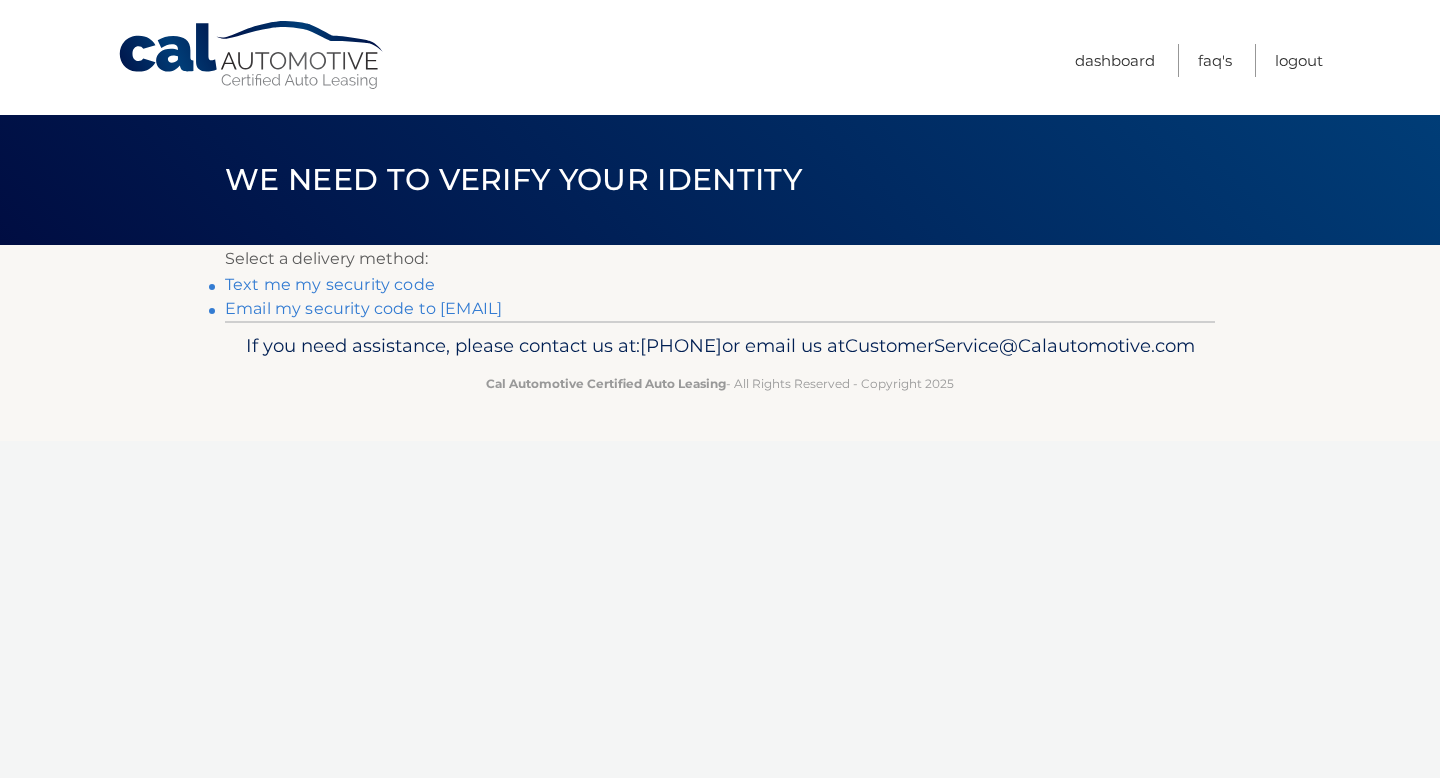 scroll, scrollTop: 0, scrollLeft: 0, axis: both 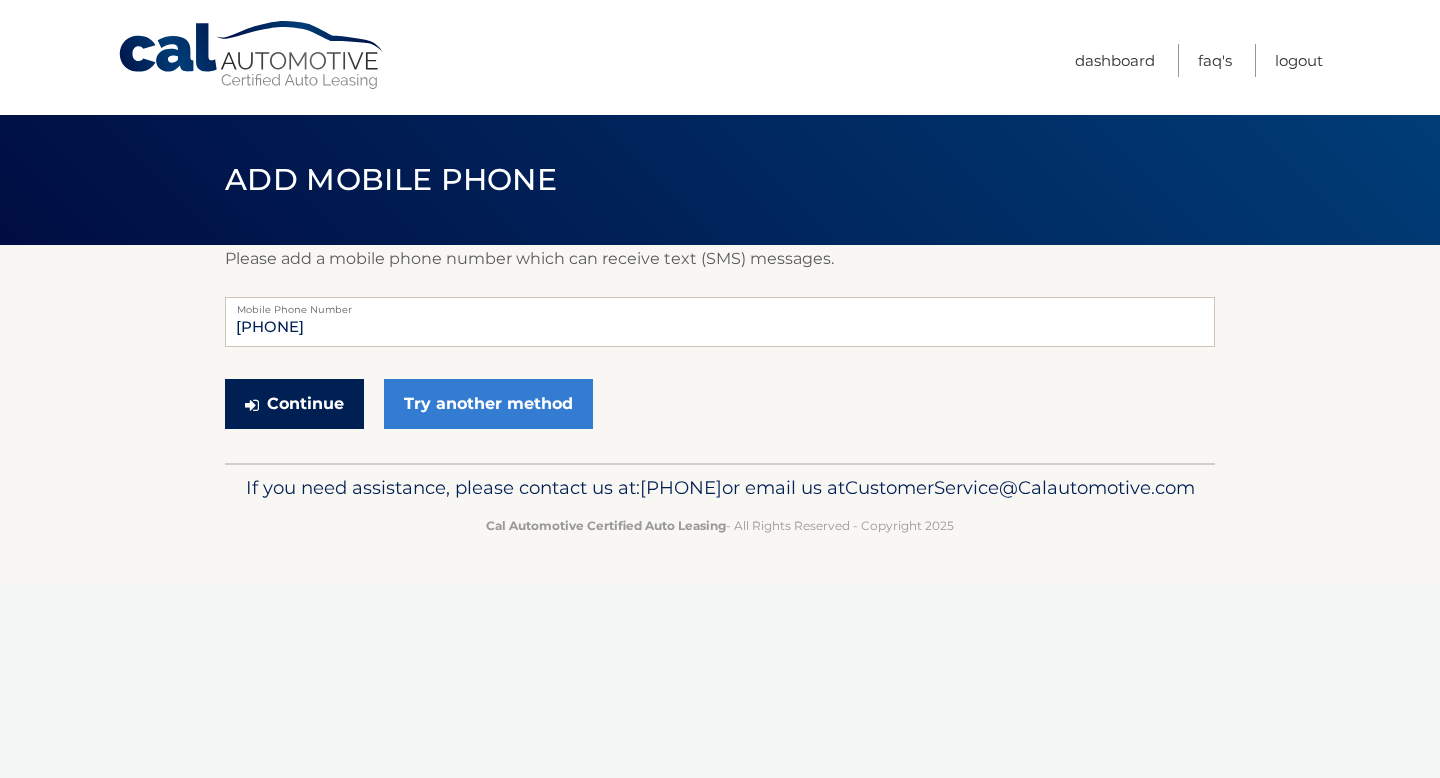 click on "Continue" at bounding box center [294, 404] 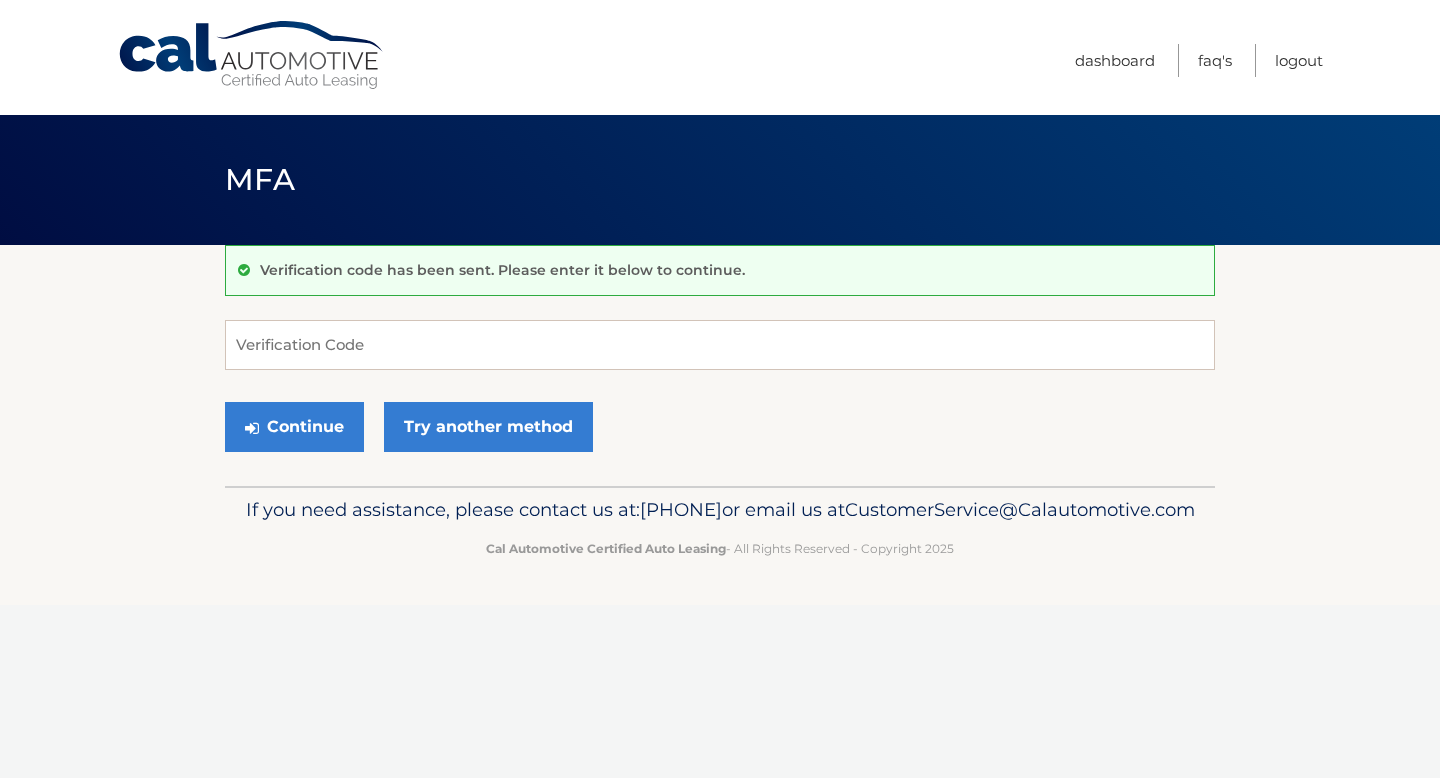 scroll, scrollTop: 0, scrollLeft: 0, axis: both 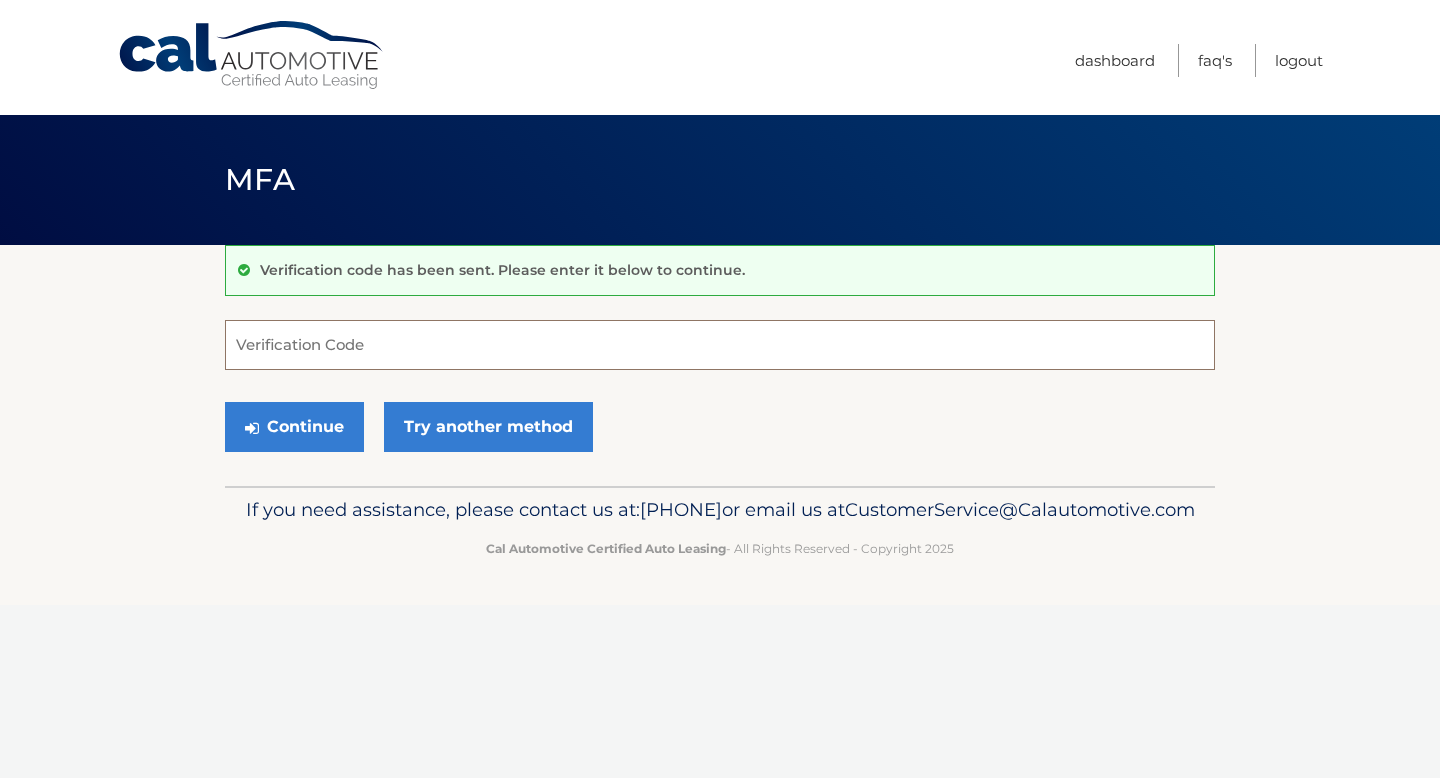 click on "Verification Code" at bounding box center (720, 345) 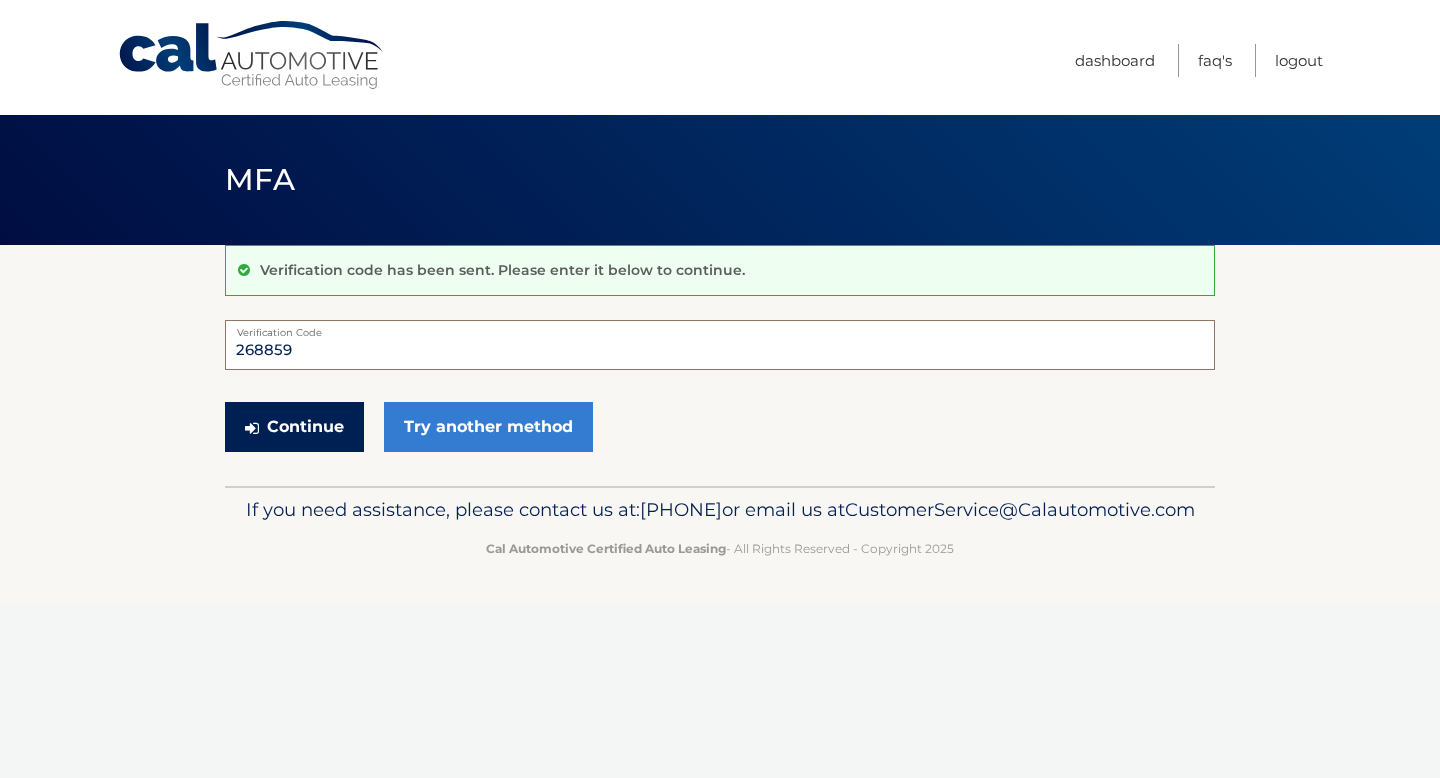 type on "268859" 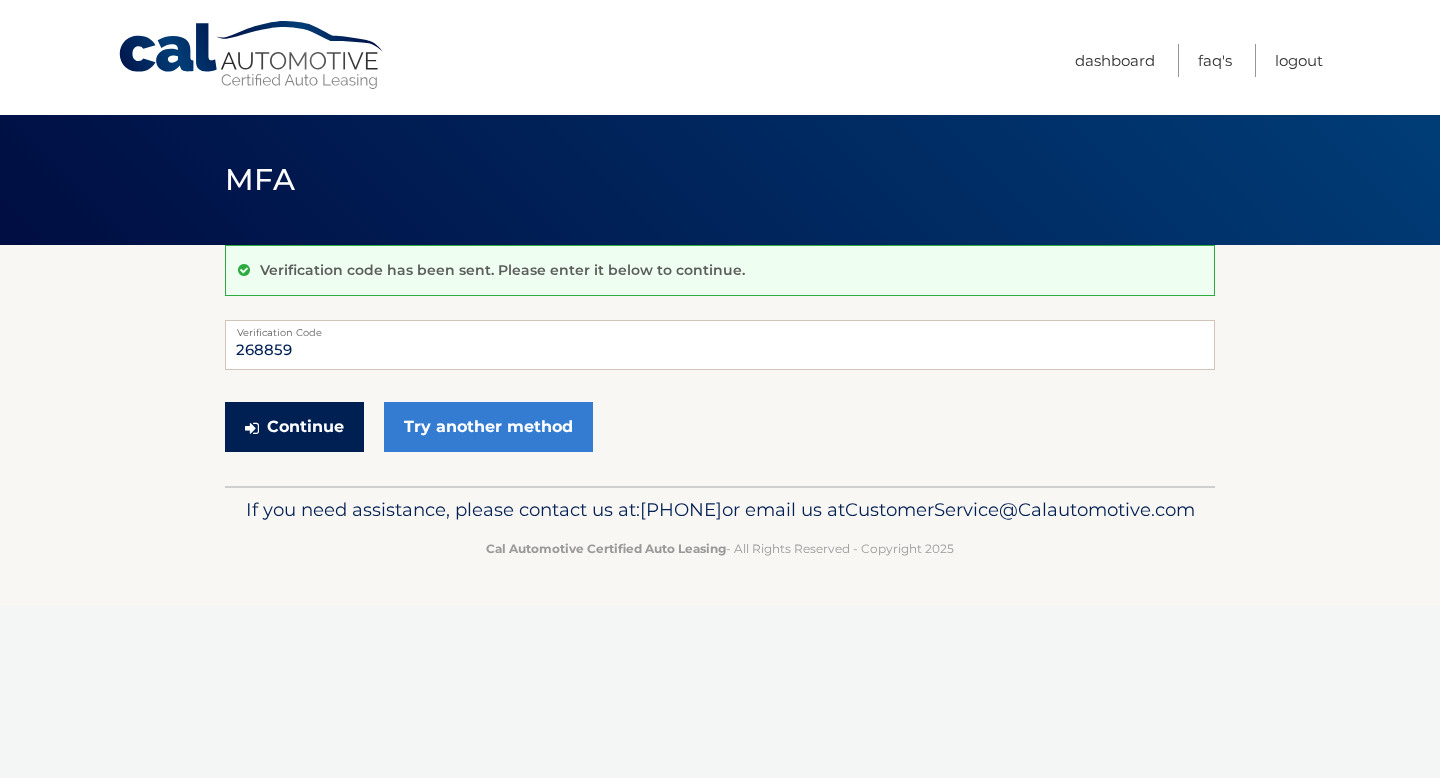 click on "Continue" at bounding box center [294, 427] 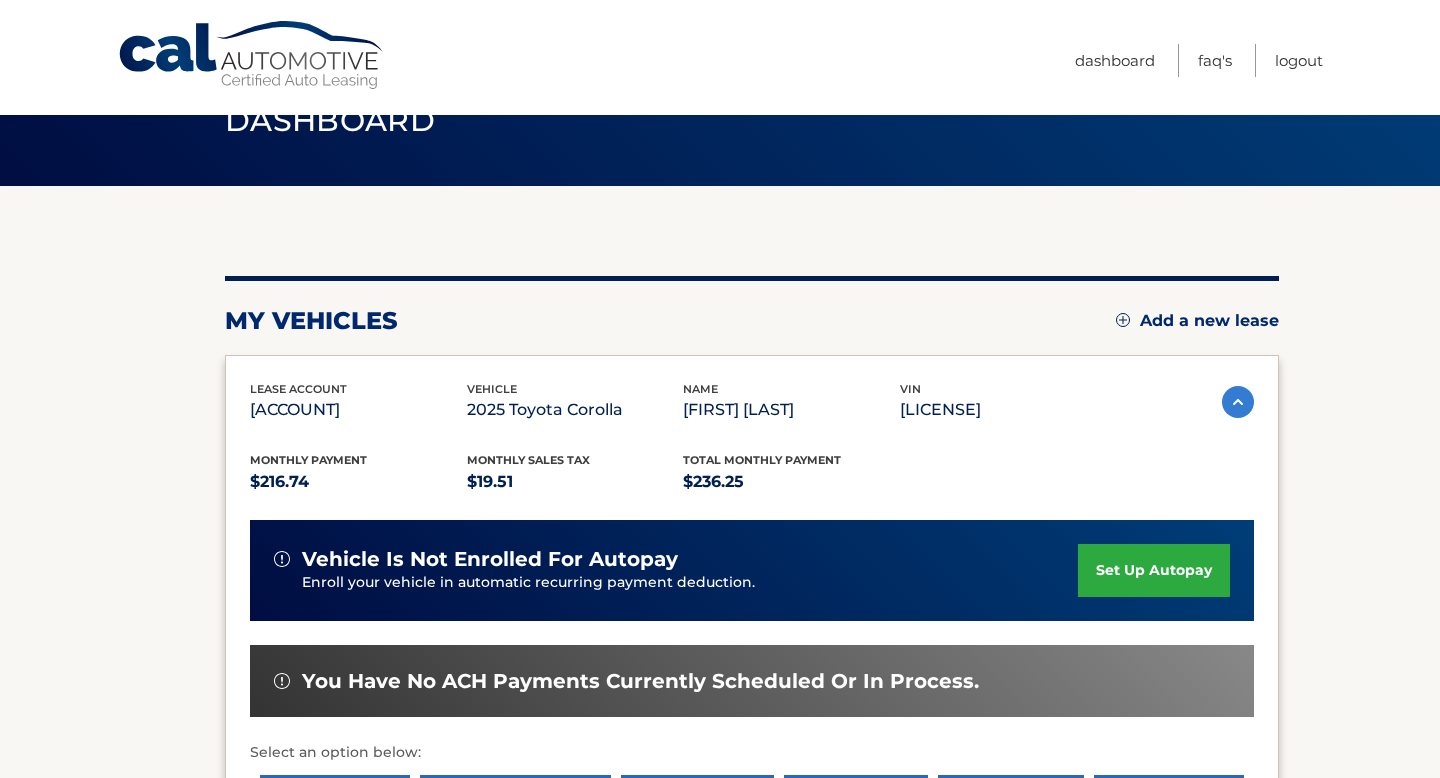 scroll, scrollTop: 62, scrollLeft: 0, axis: vertical 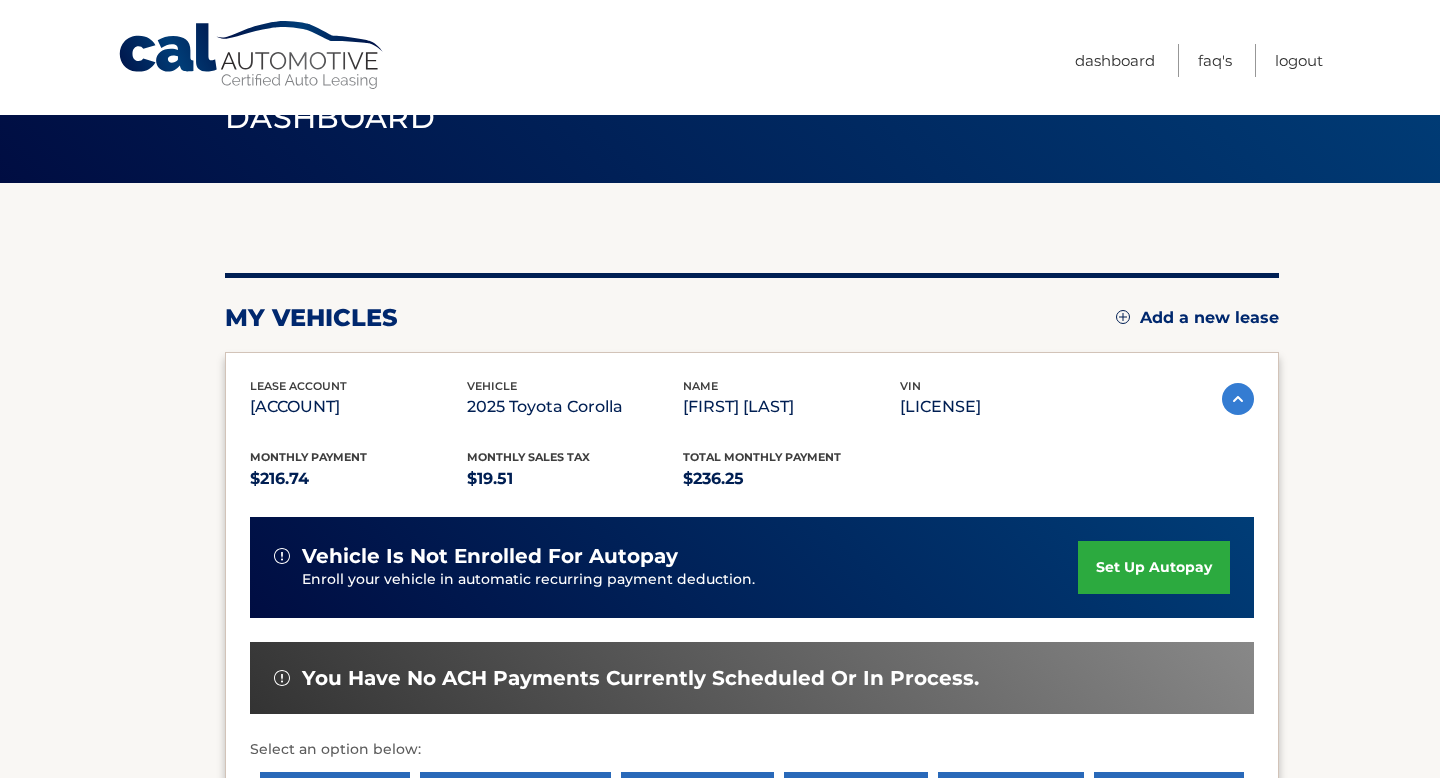 click on "set up autopay" at bounding box center [1154, 567] 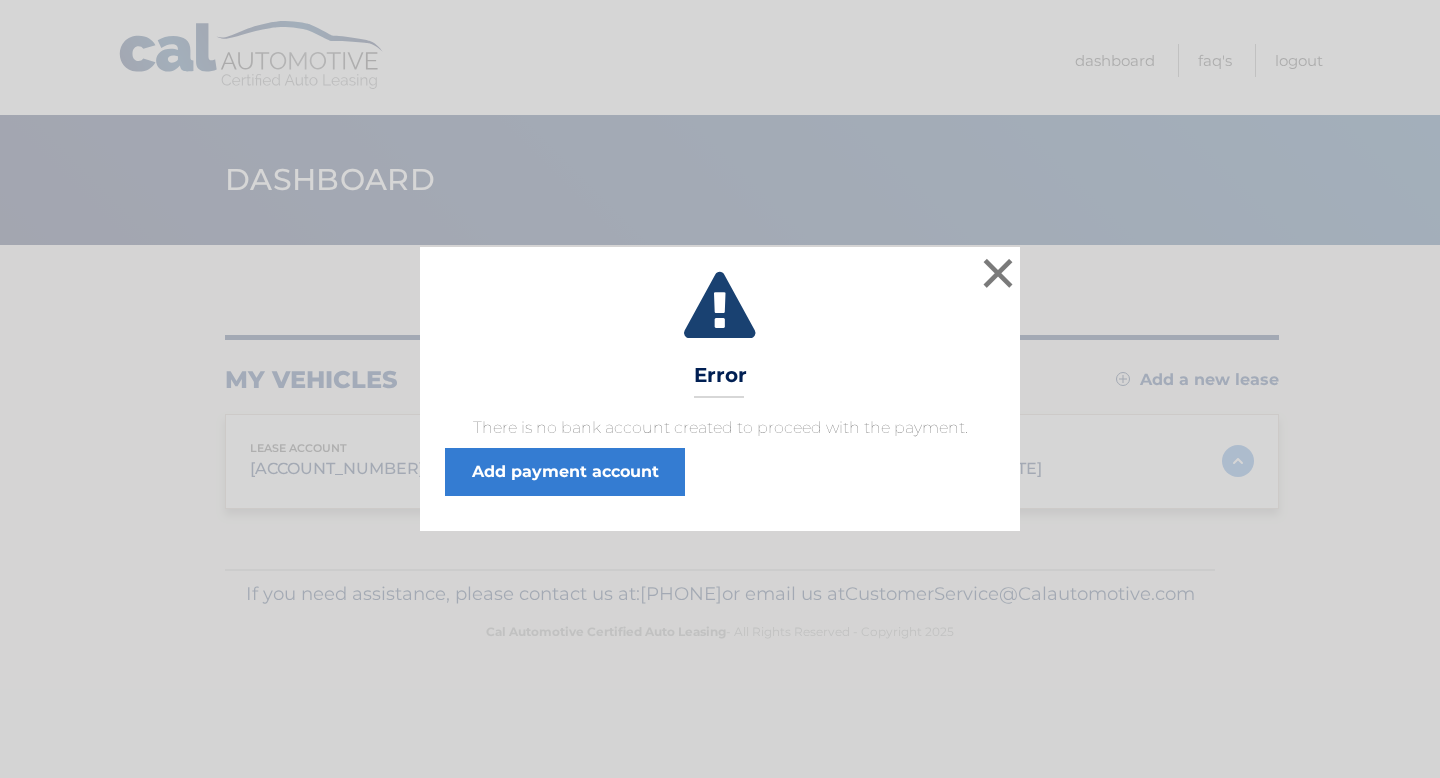 scroll, scrollTop: 0, scrollLeft: 0, axis: both 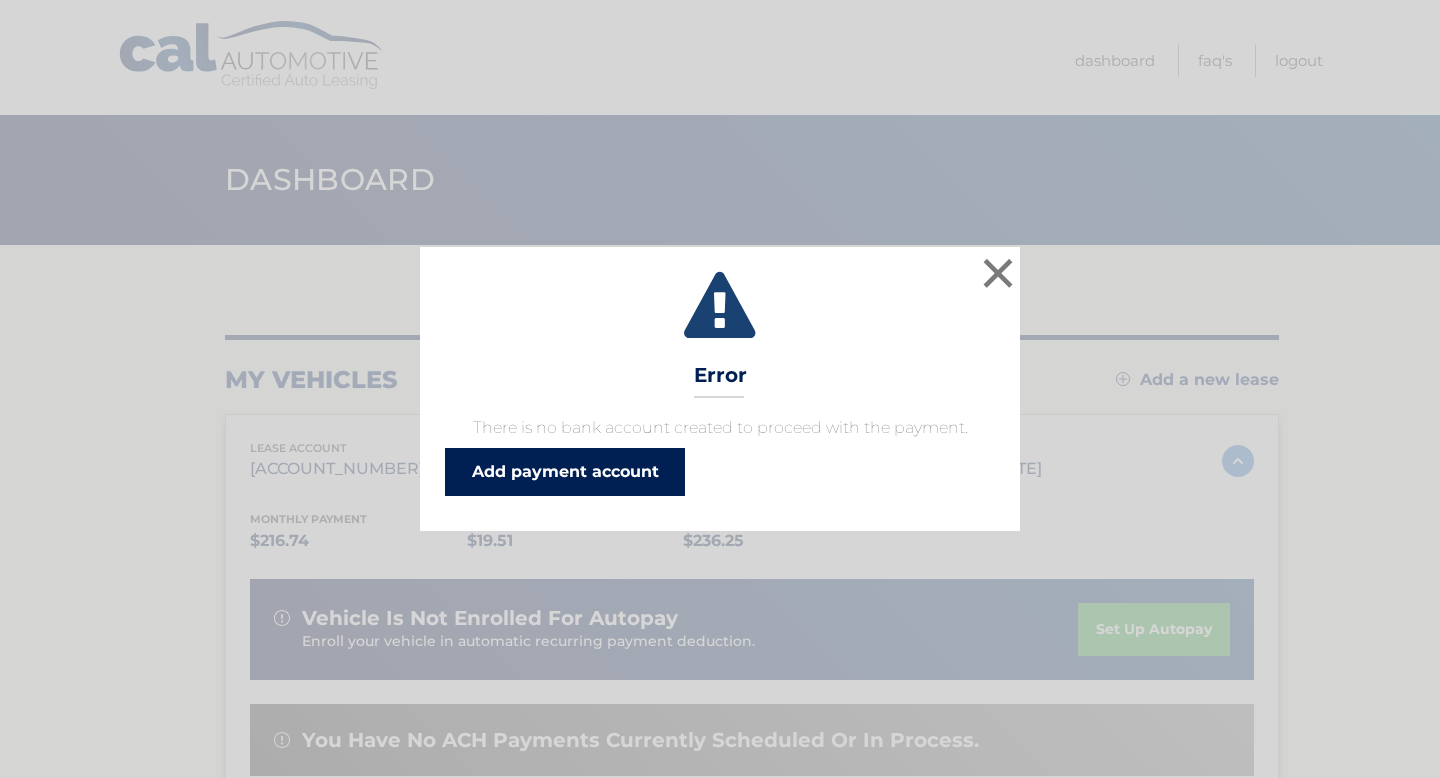 click on "Add payment account" at bounding box center (565, 472) 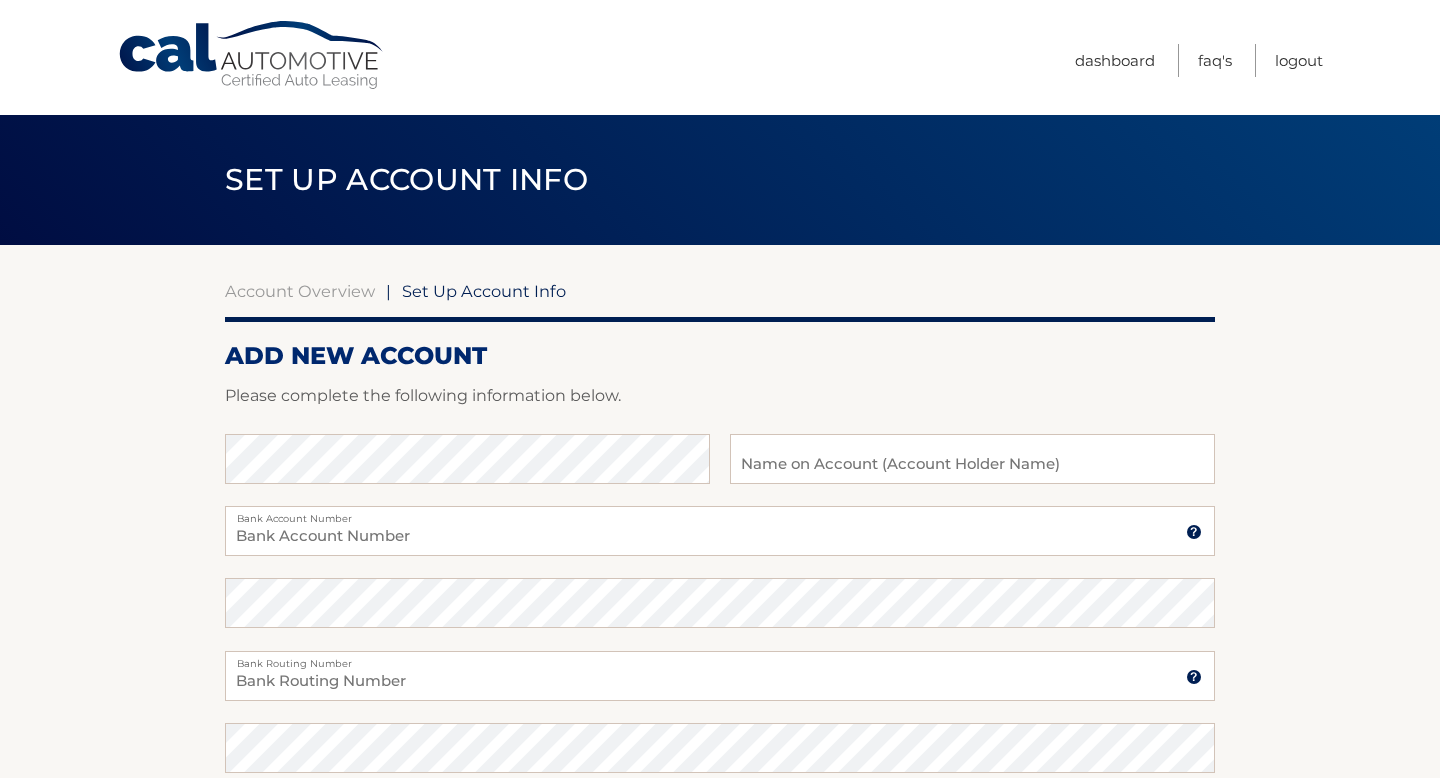scroll, scrollTop: 0, scrollLeft: 0, axis: both 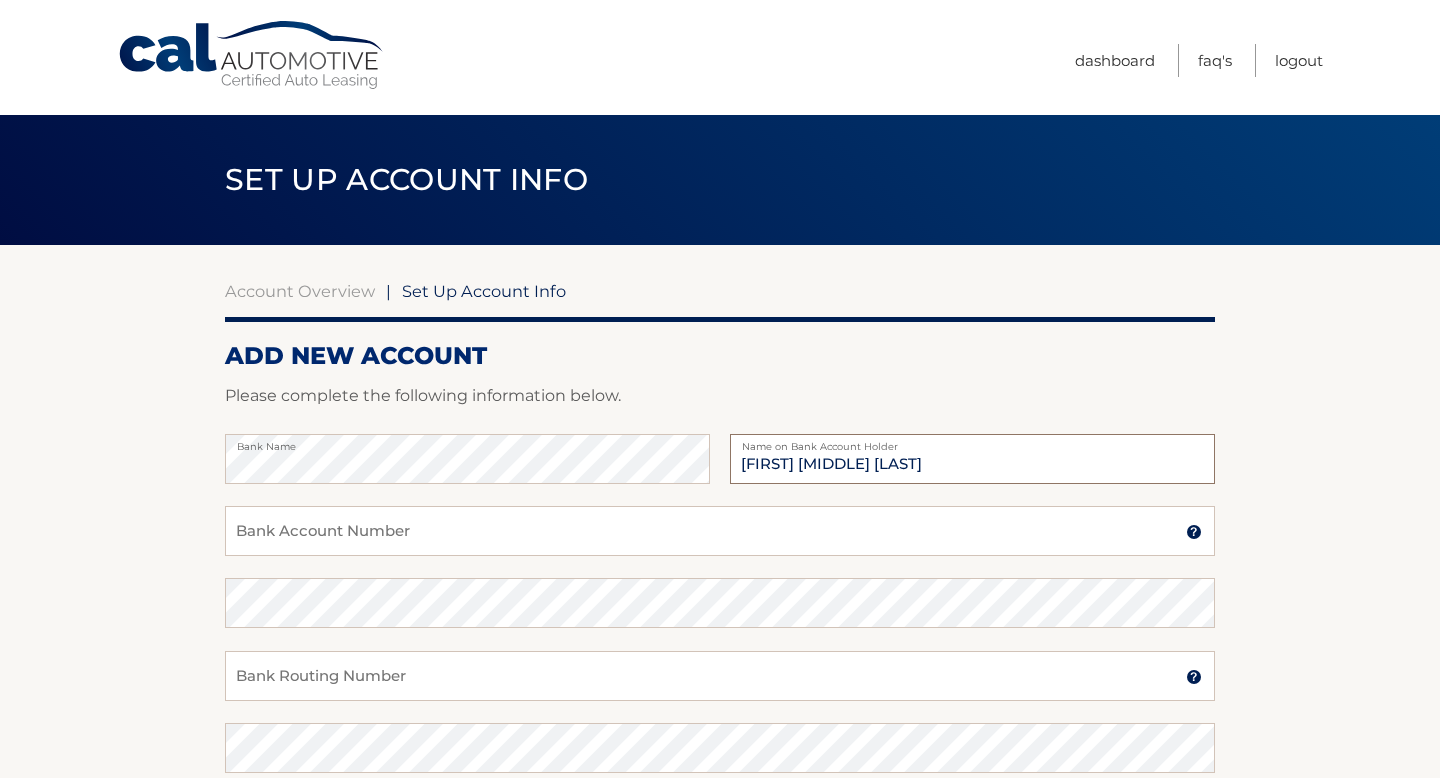 type on "[FIRST] [MIDDLE] [LAST]" 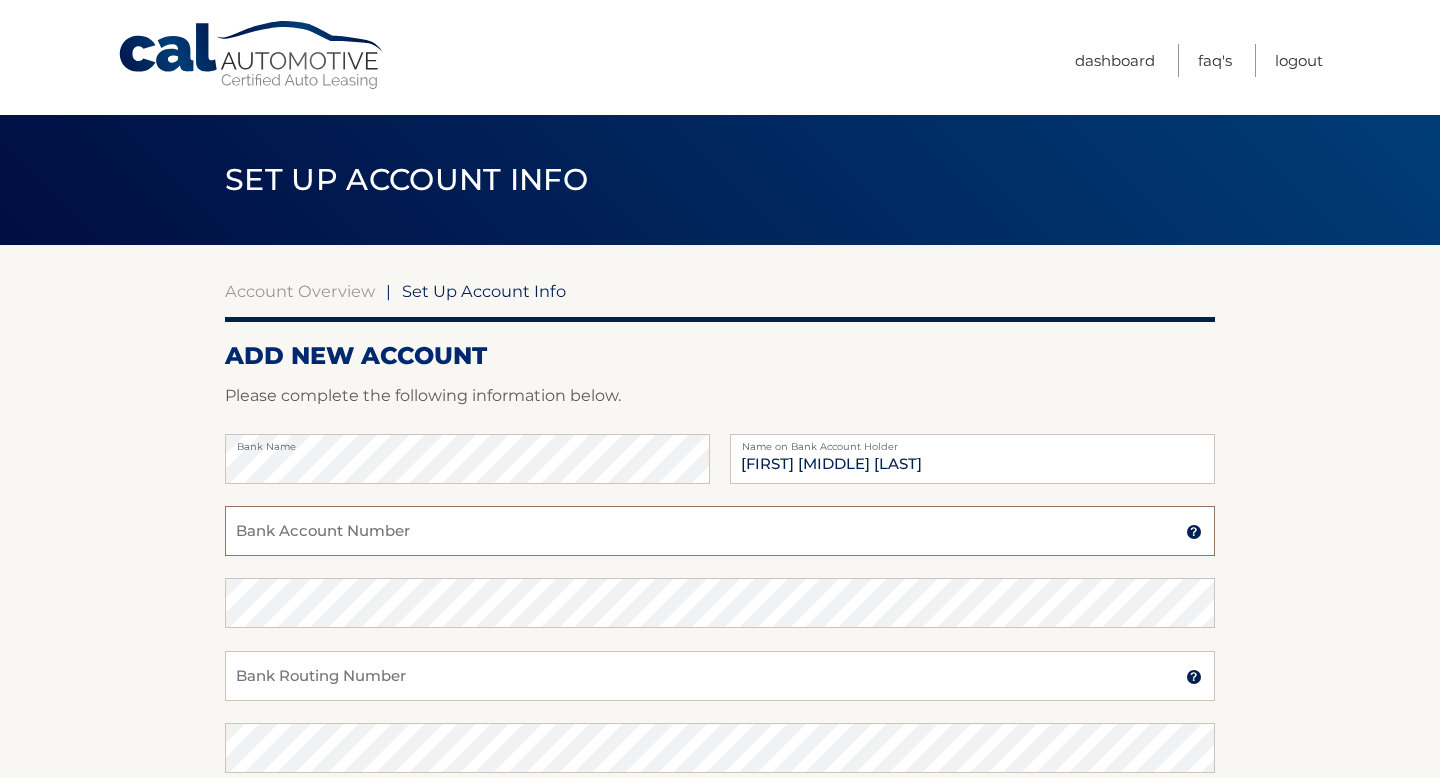 click on "Bank Account Number" at bounding box center [720, 531] 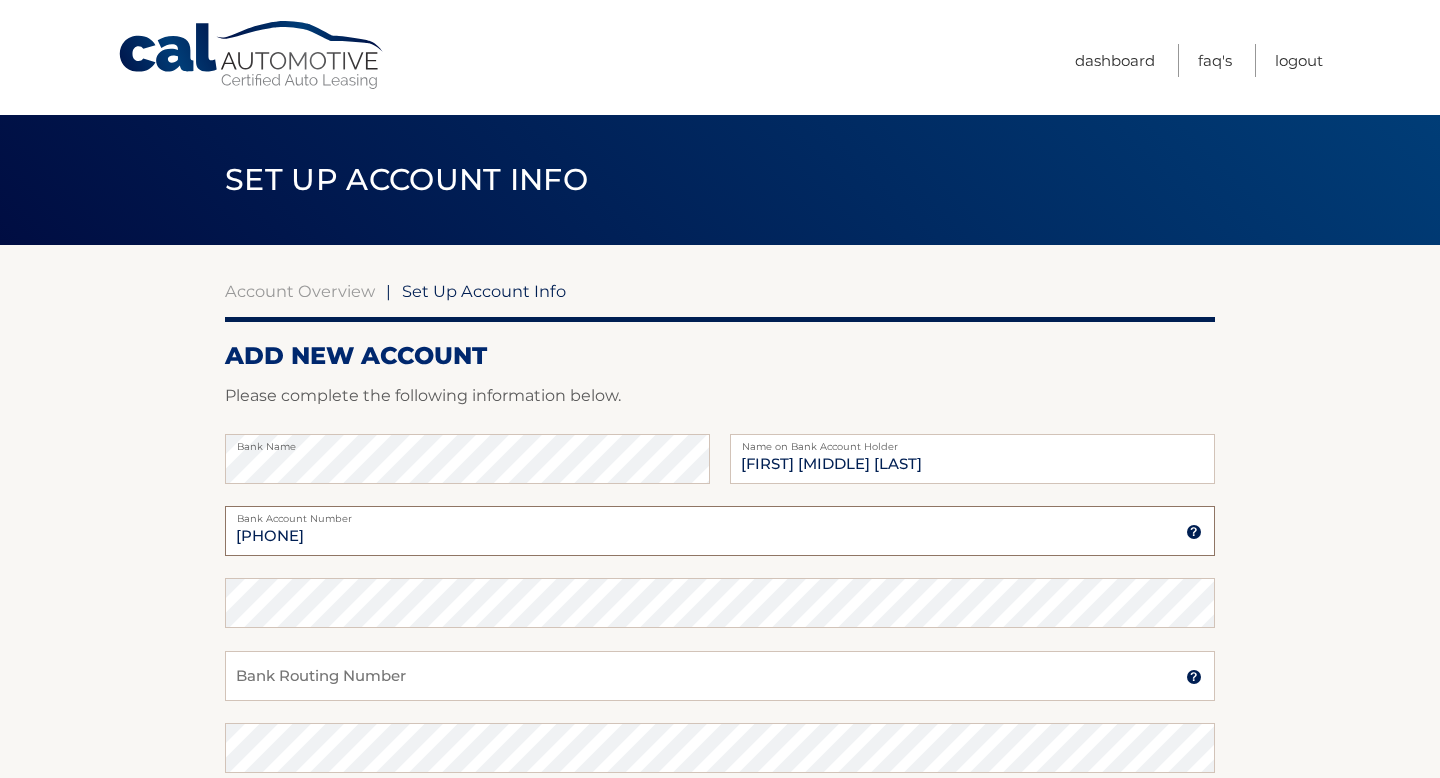 type on "6325743176" 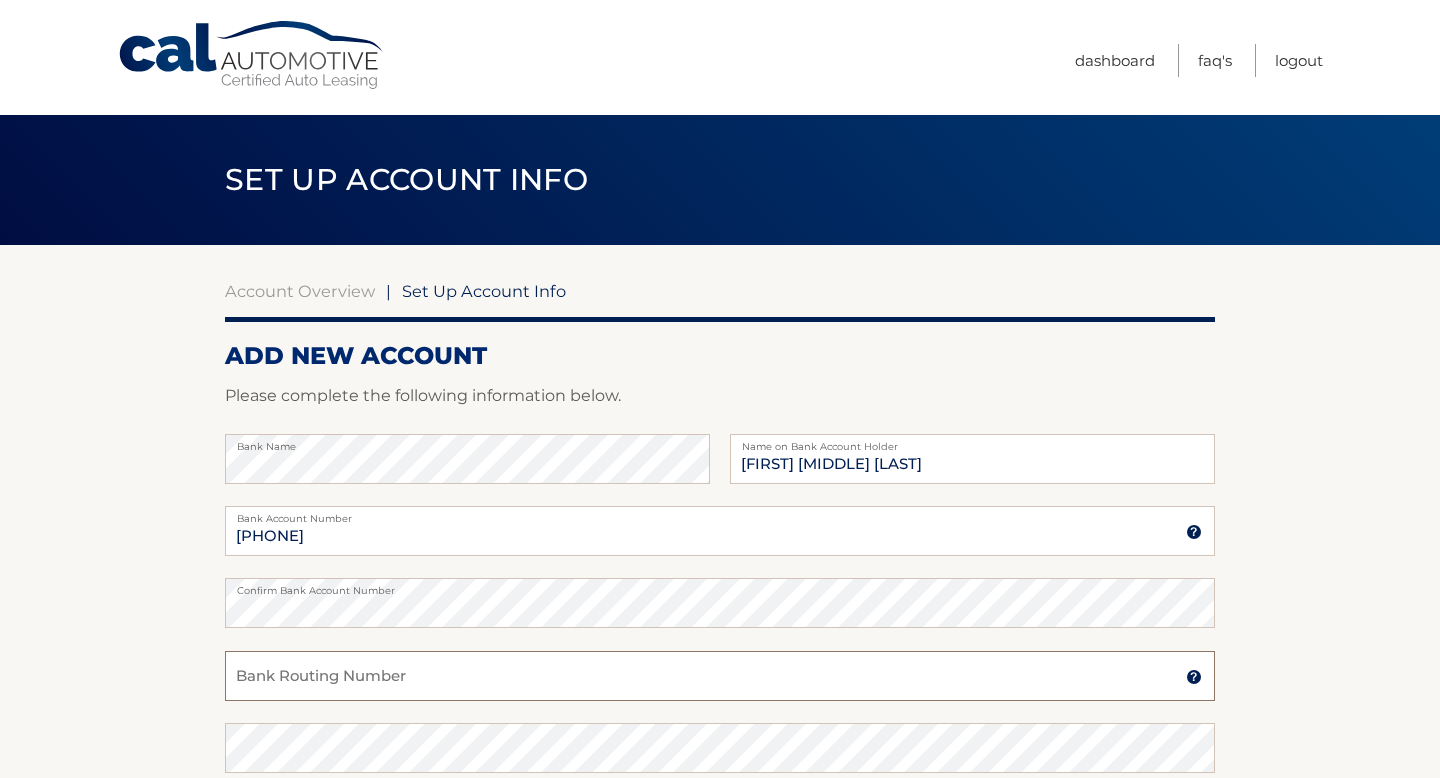 click on "Bank Routing Number" at bounding box center (720, 676) 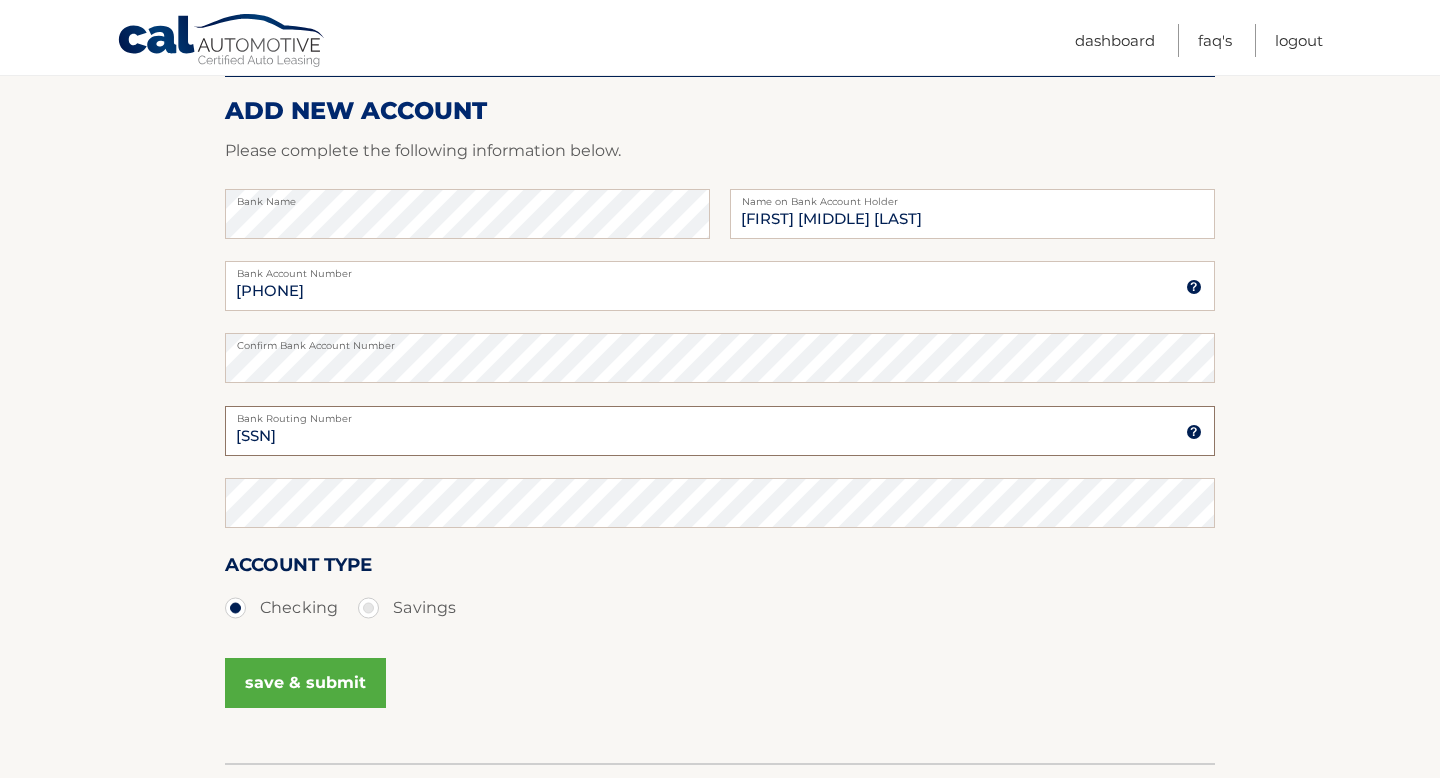 scroll, scrollTop: 247, scrollLeft: 0, axis: vertical 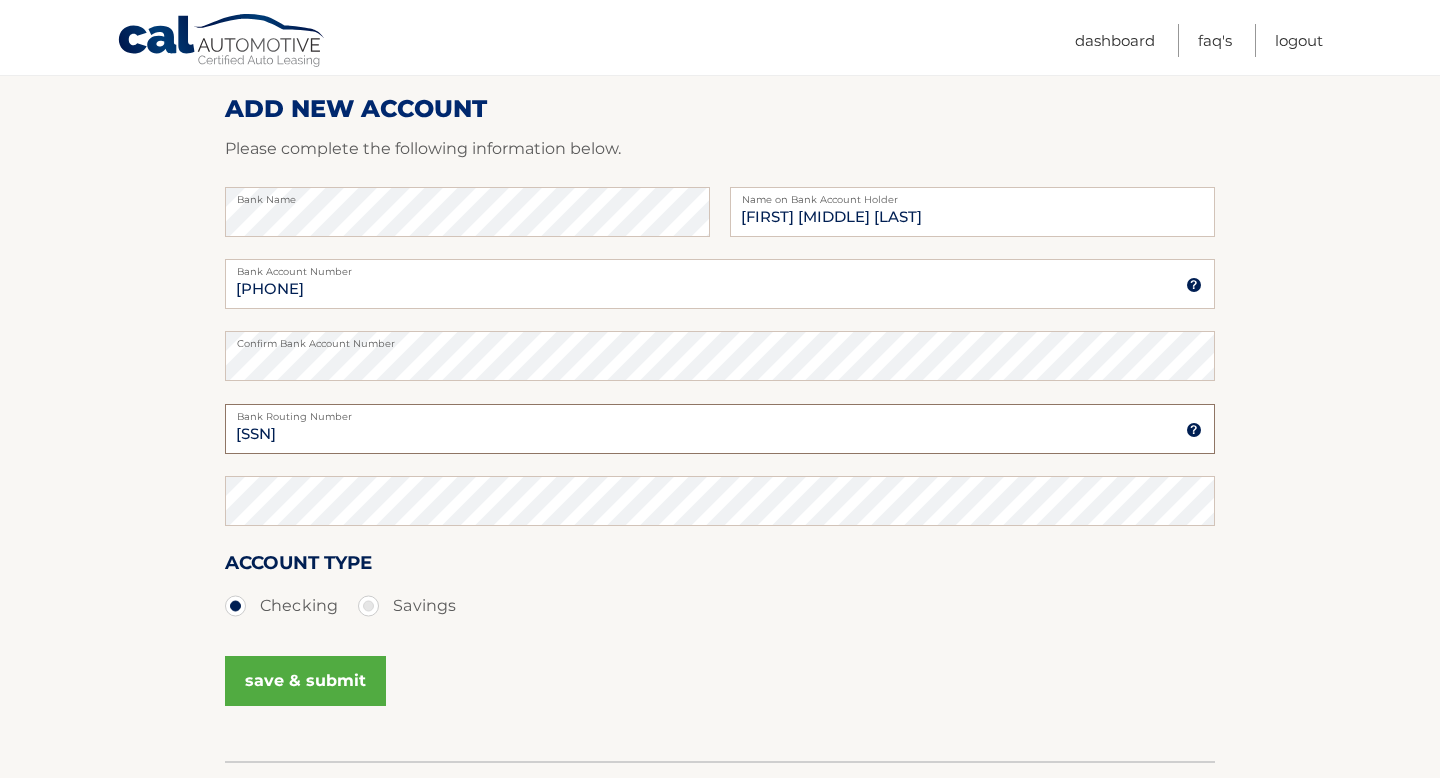 type on "036076150" 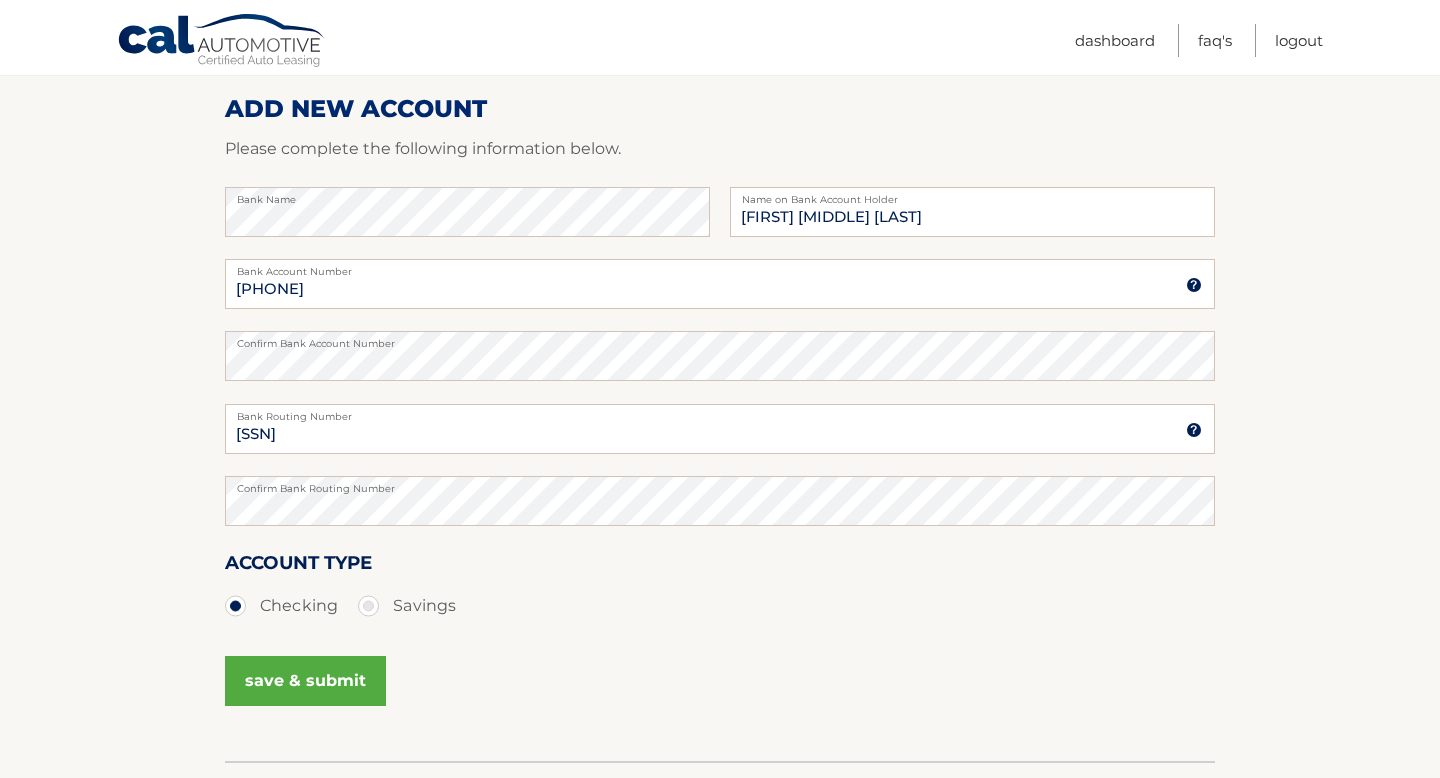 click on "save & submit" at bounding box center [305, 681] 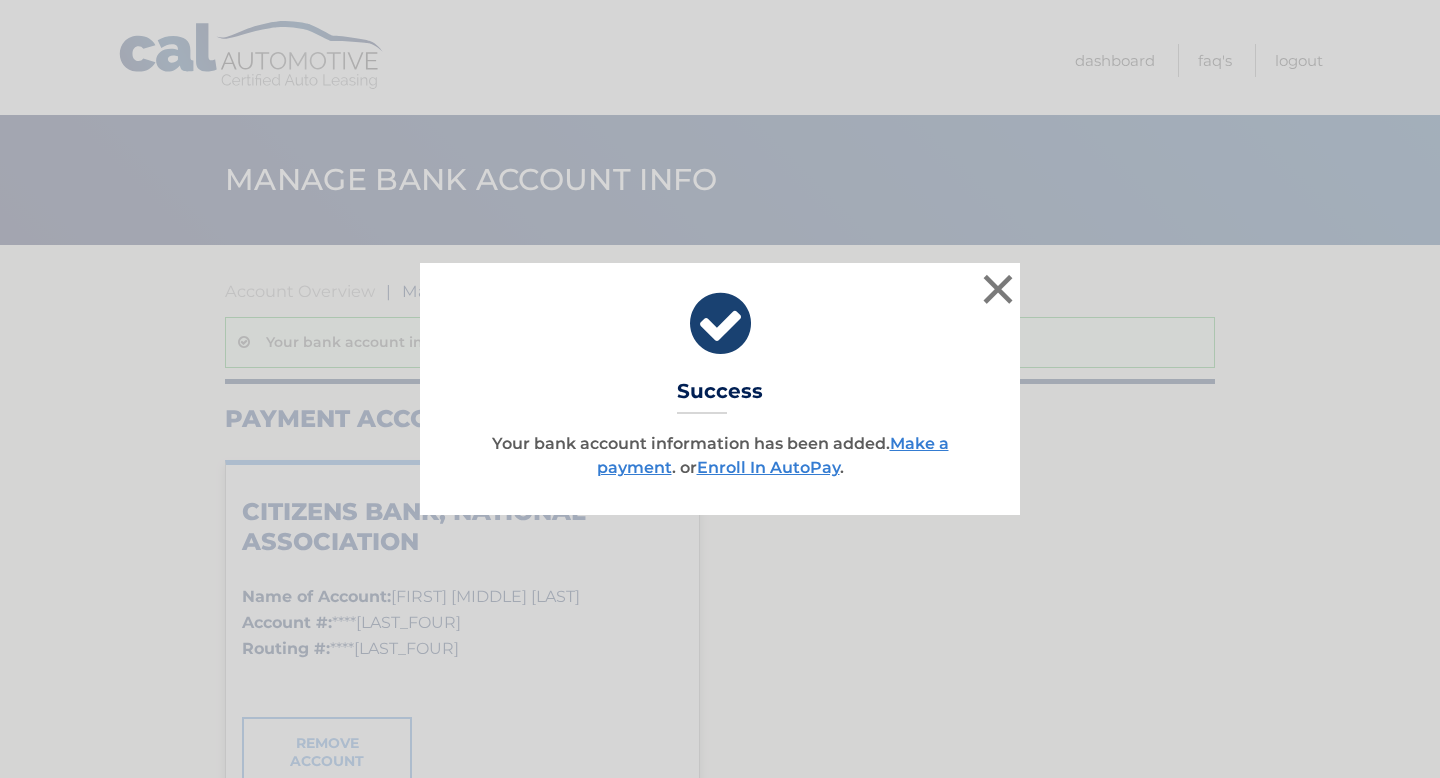 scroll, scrollTop: 0, scrollLeft: 0, axis: both 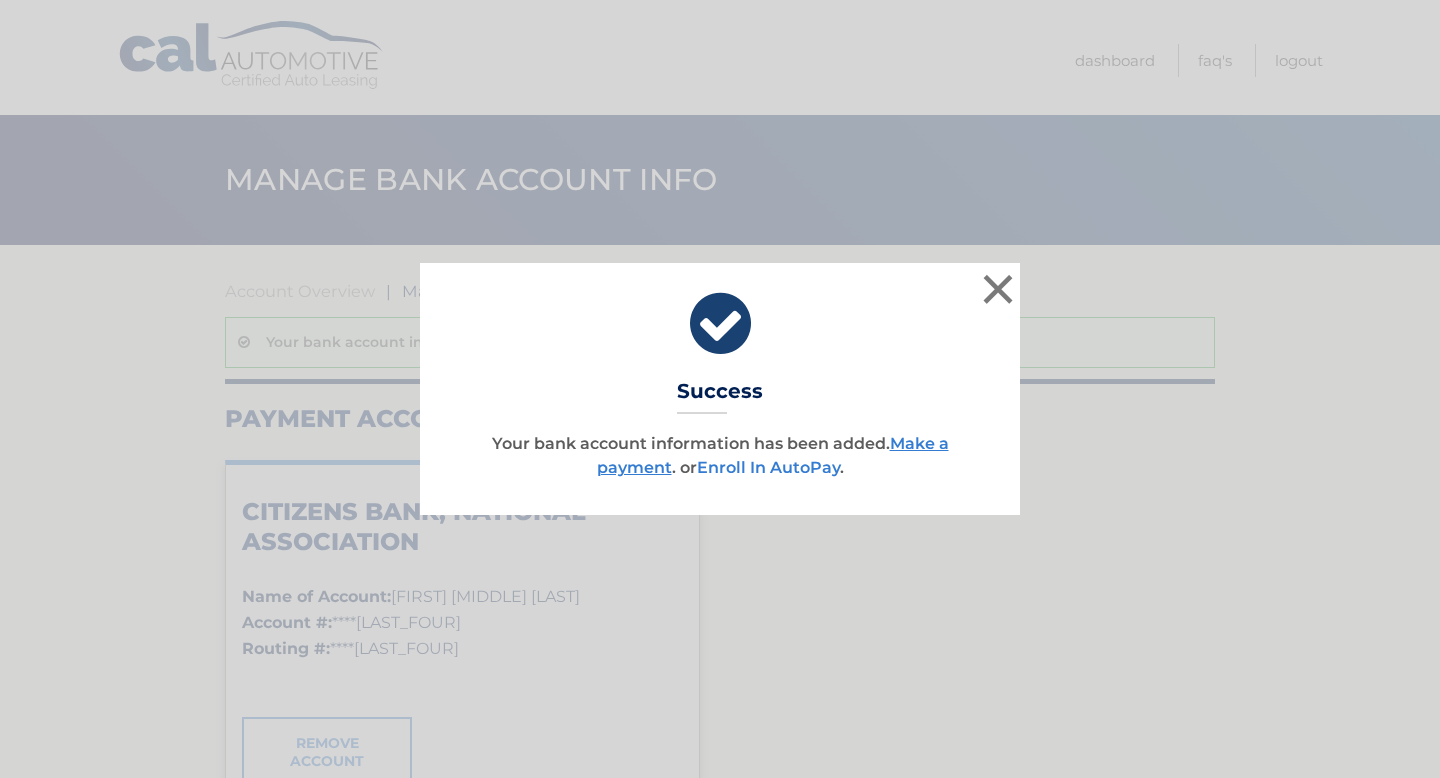 click on "Enroll In AutoPay" at bounding box center [768, 467] 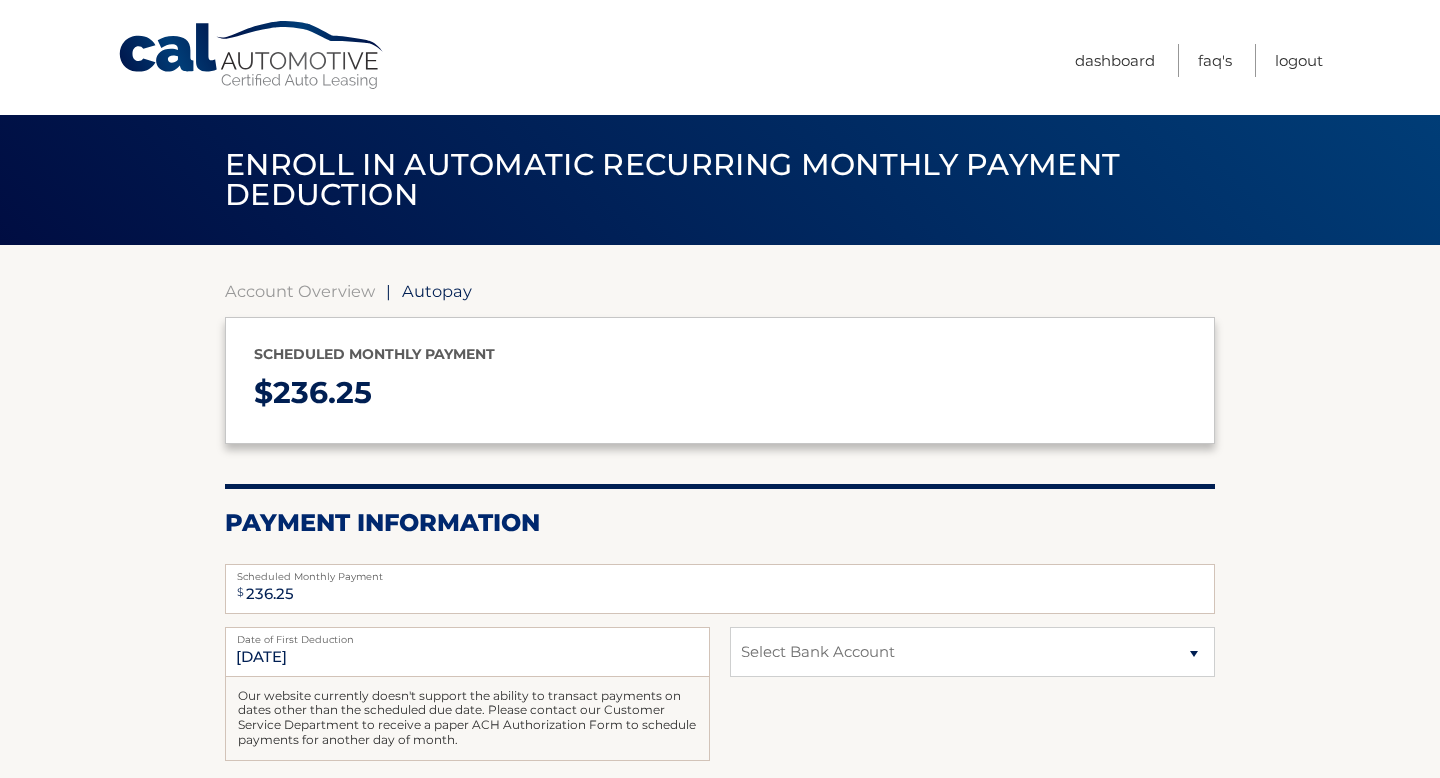 select on "[UUID]" 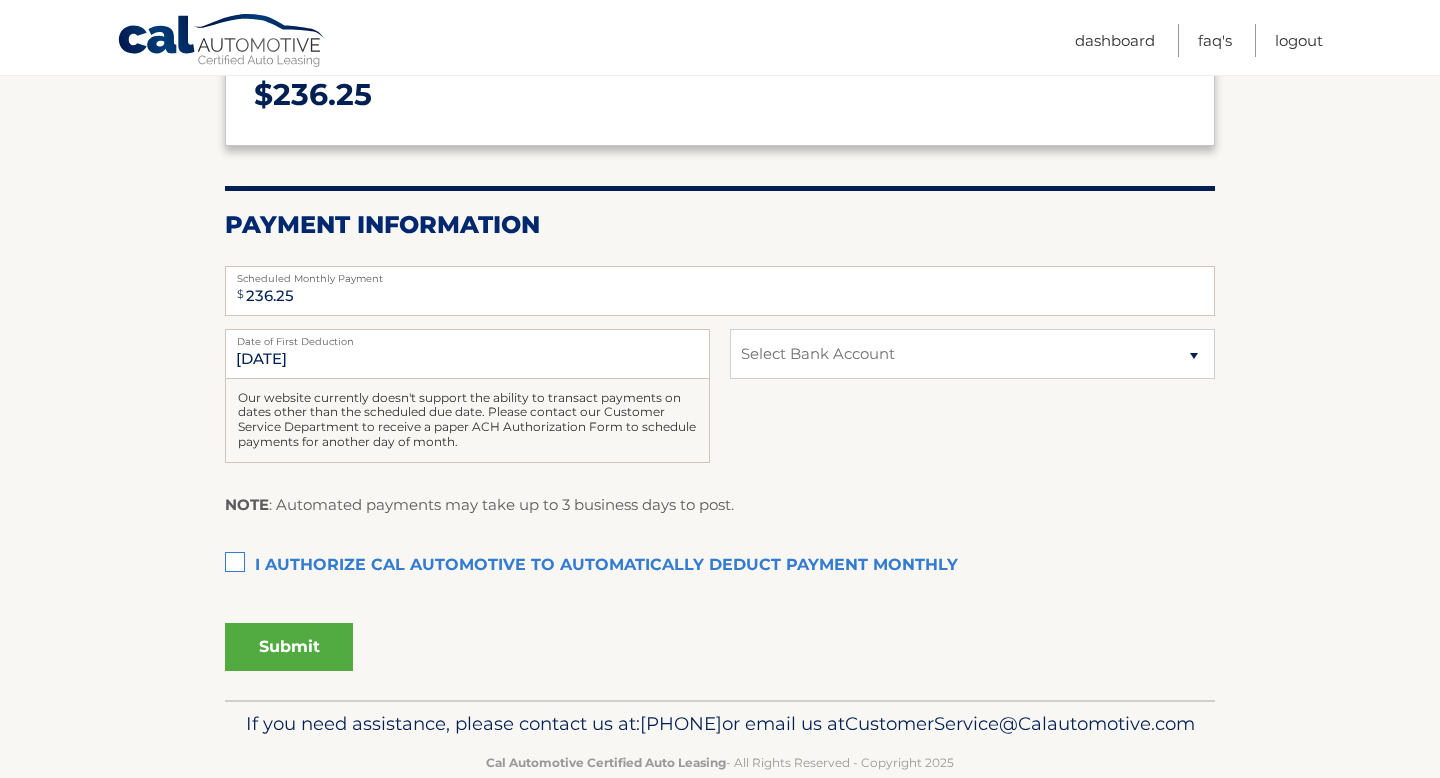 scroll, scrollTop: 301, scrollLeft: 0, axis: vertical 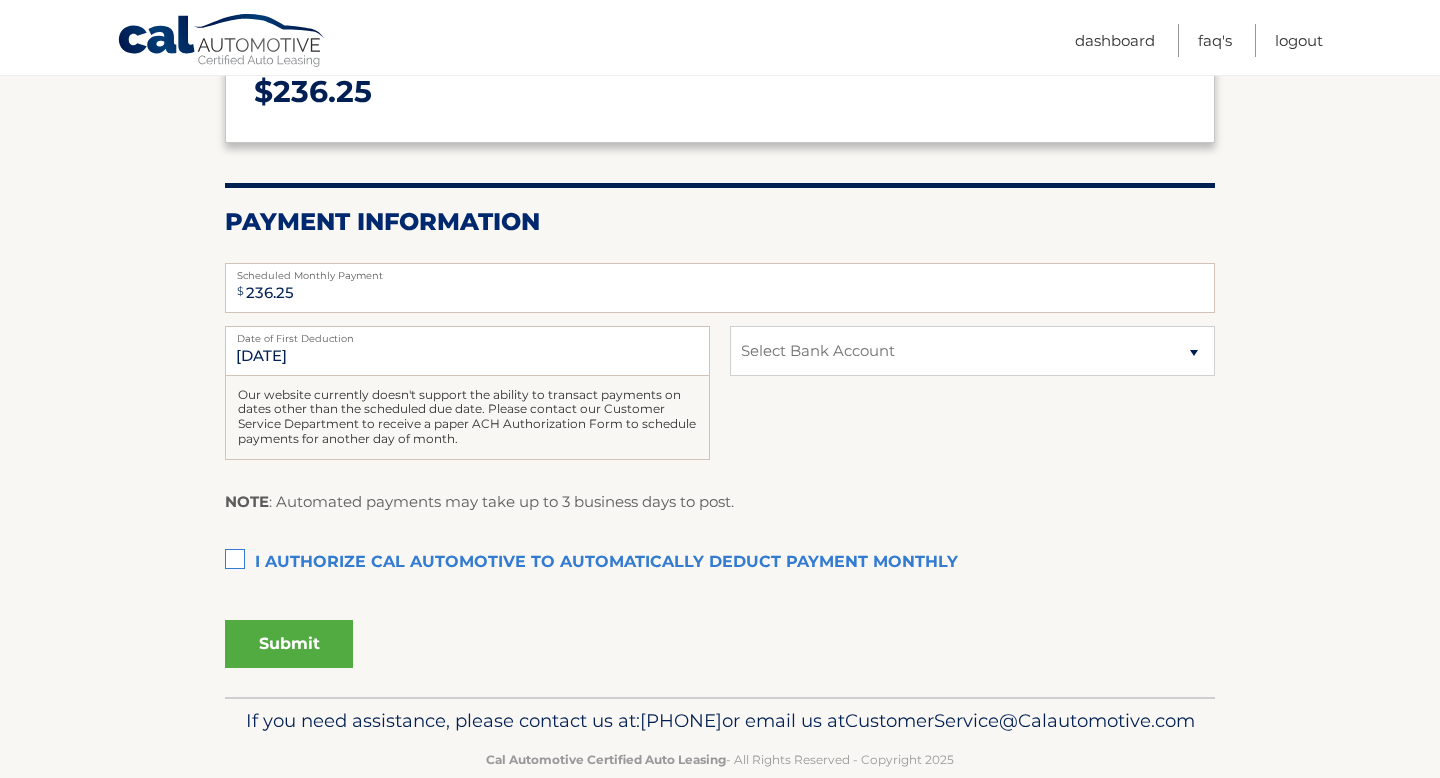 click on "I authorize cal automotive to automatically deduct payment monthly
This checkbox must be checked" at bounding box center (720, 563) 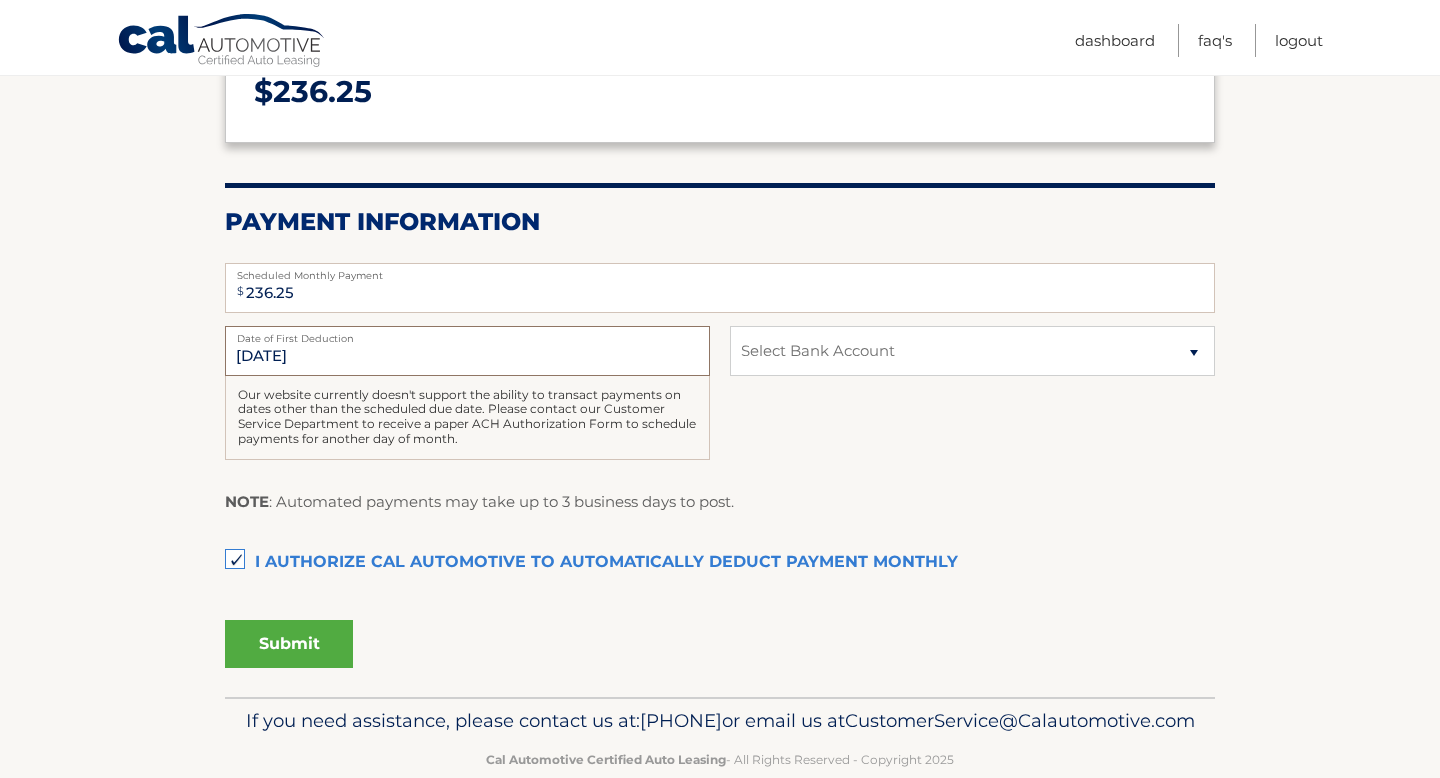 click on "9/1/2025" at bounding box center (467, 351) 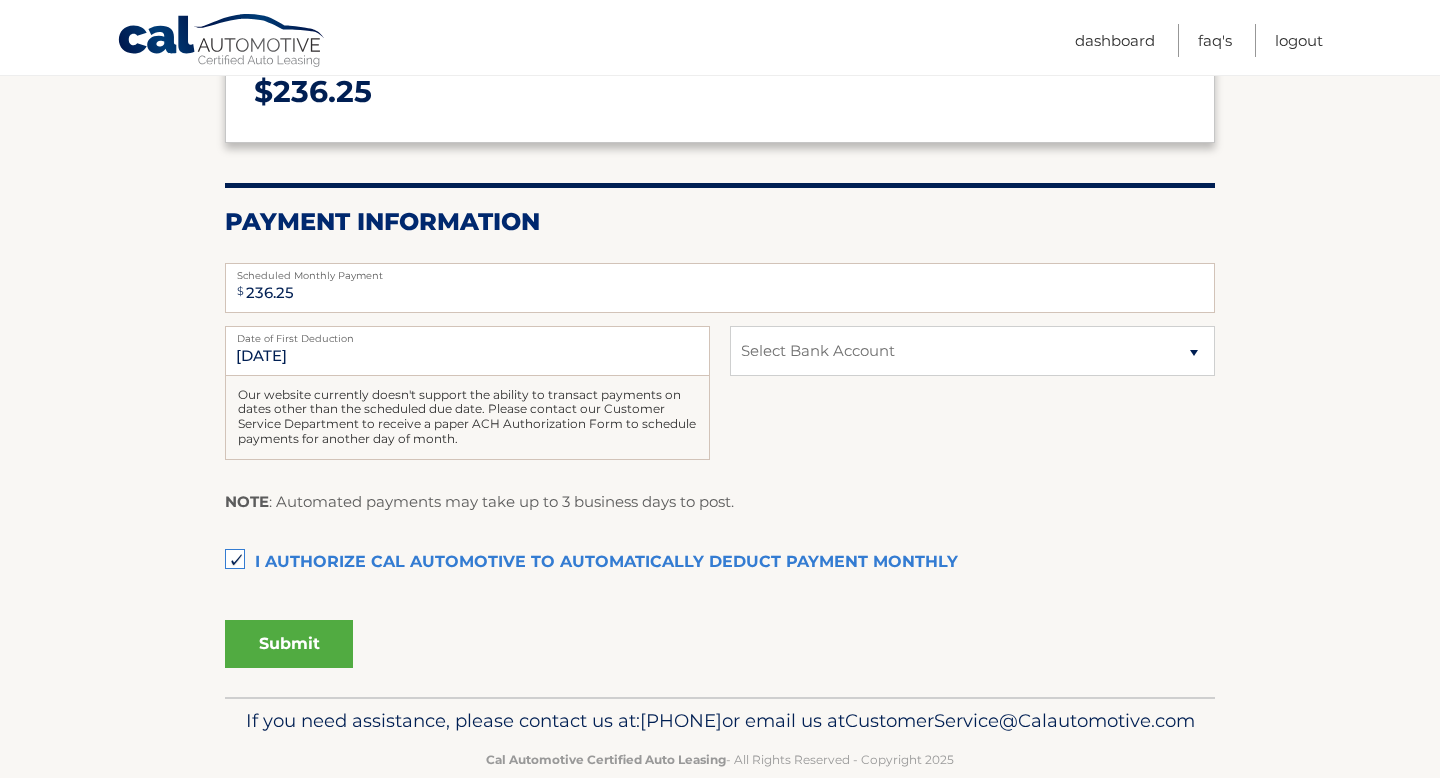 click on "Submit" at bounding box center [289, 644] 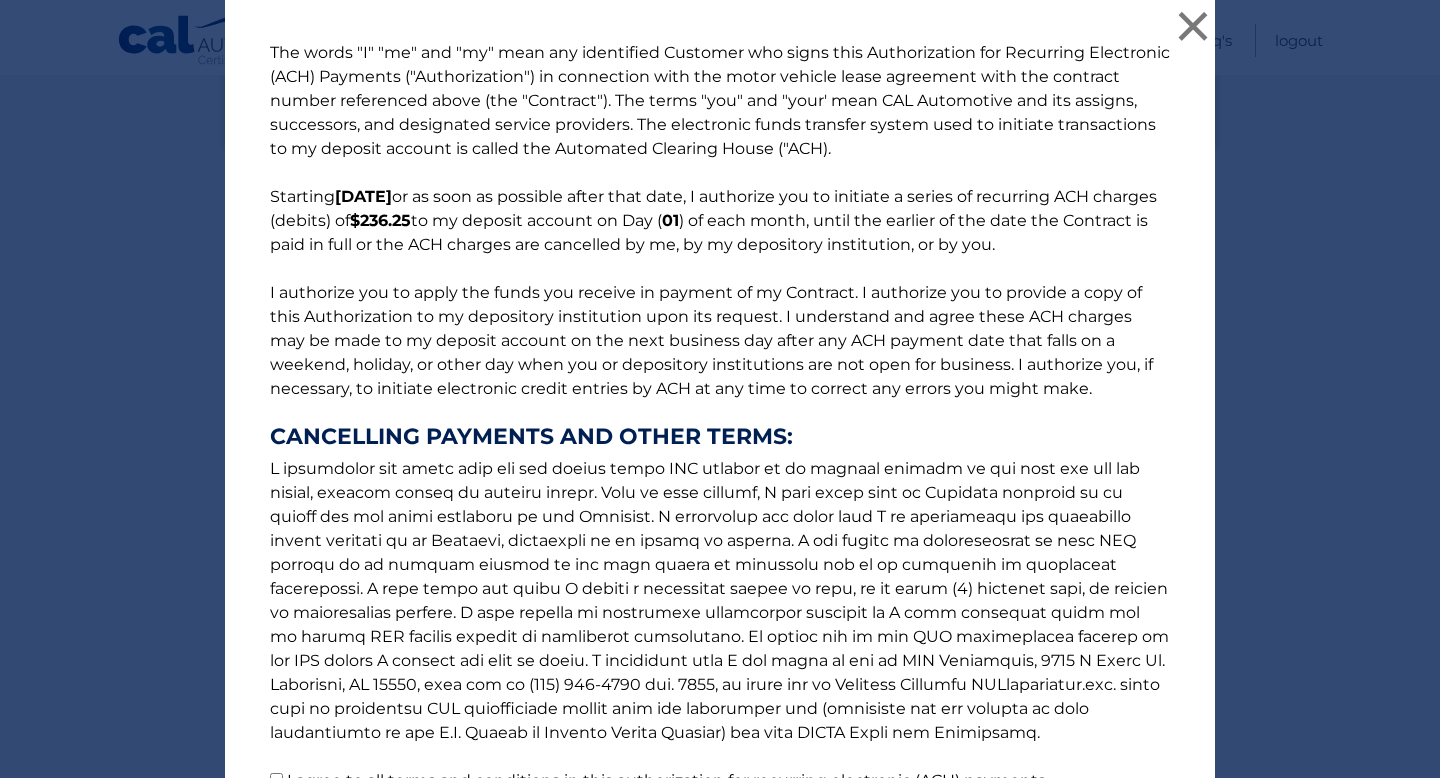 scroll, scrollTop: 190, scrollLeft: 0, axis: vertical 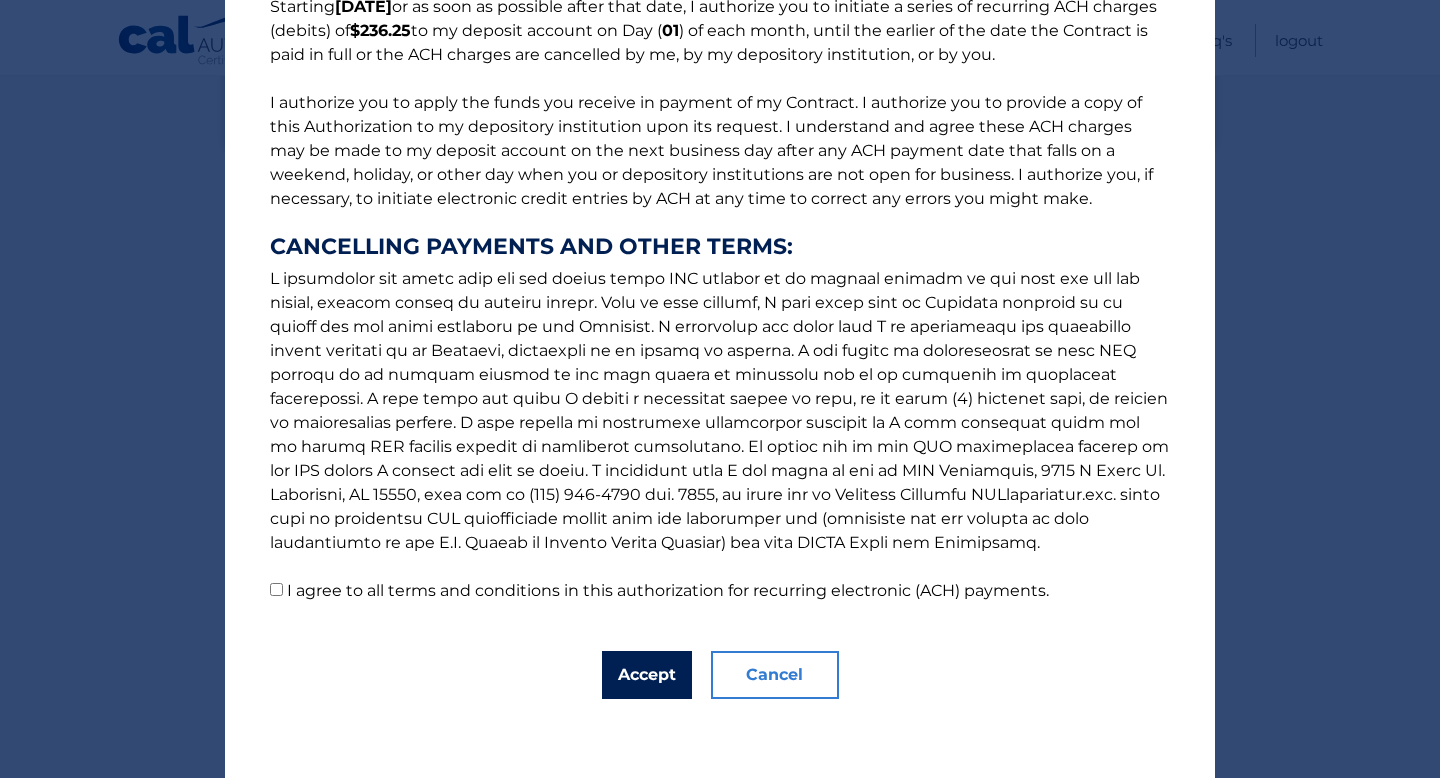 drag, startPoint x: 642, startPoint y: 679, endPoint x: 439, endPoint y: 703, distance: 204.4138 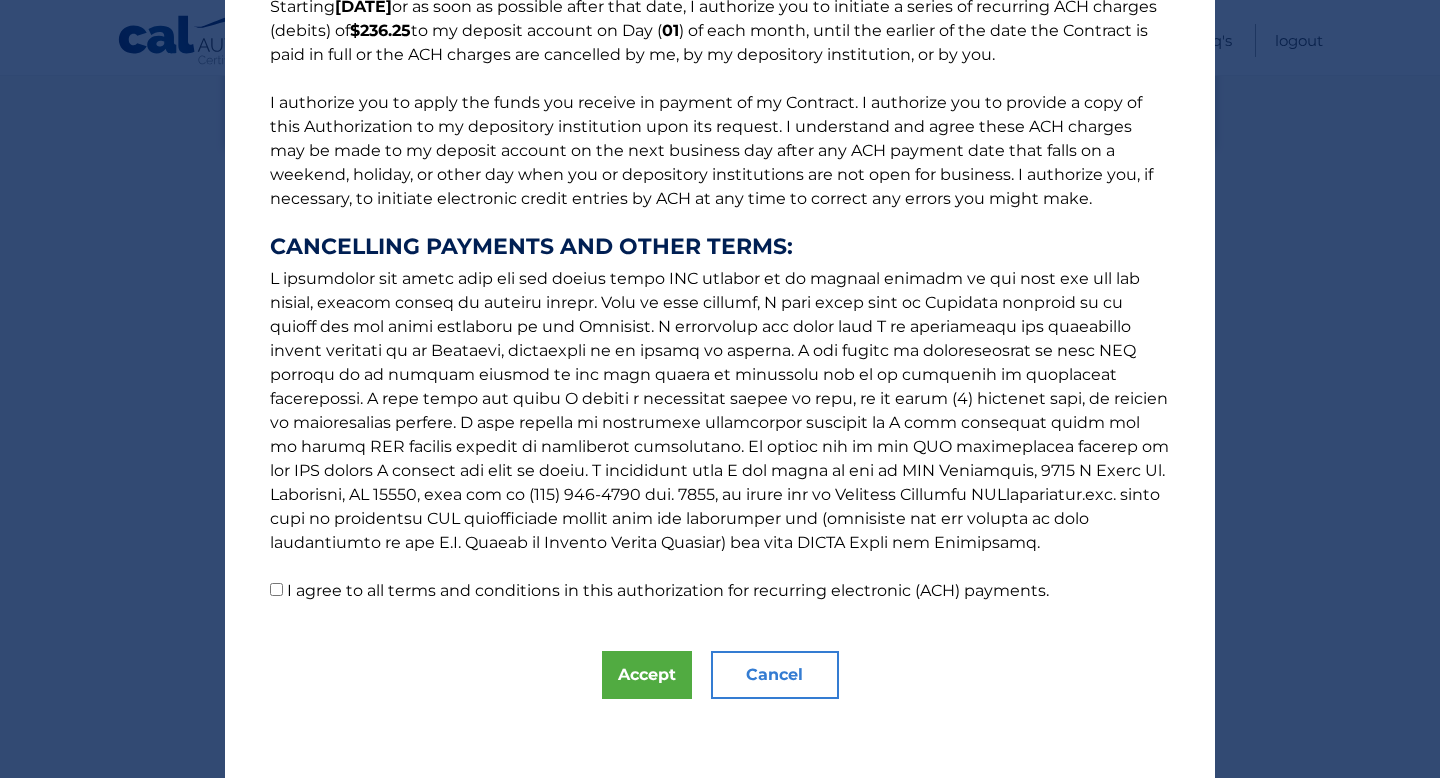 click on "I agree to all terms and conditions in this authorization for recurring electronic (ACH) payments." at bounding box center (276, 589) 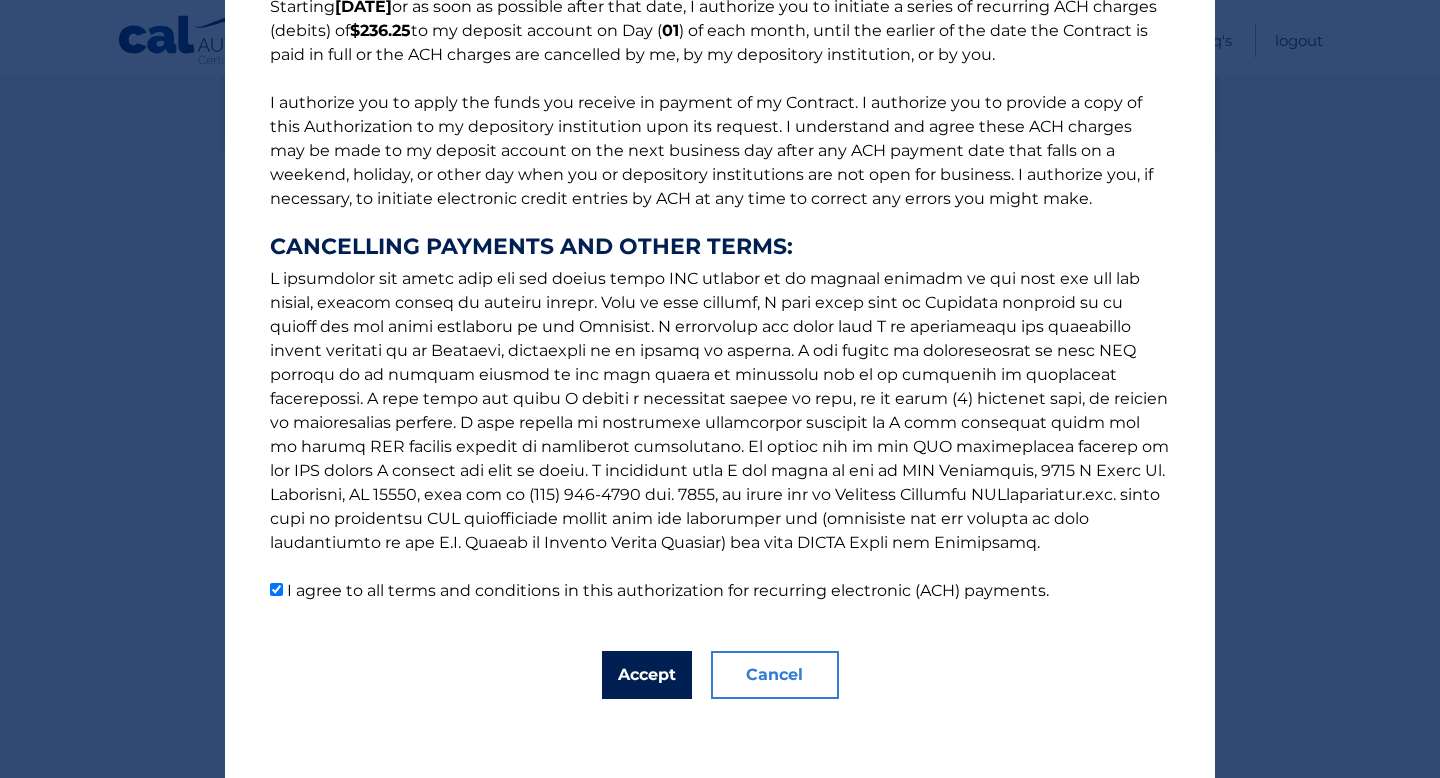 click on "Accept" at bounding box center (647, 675) 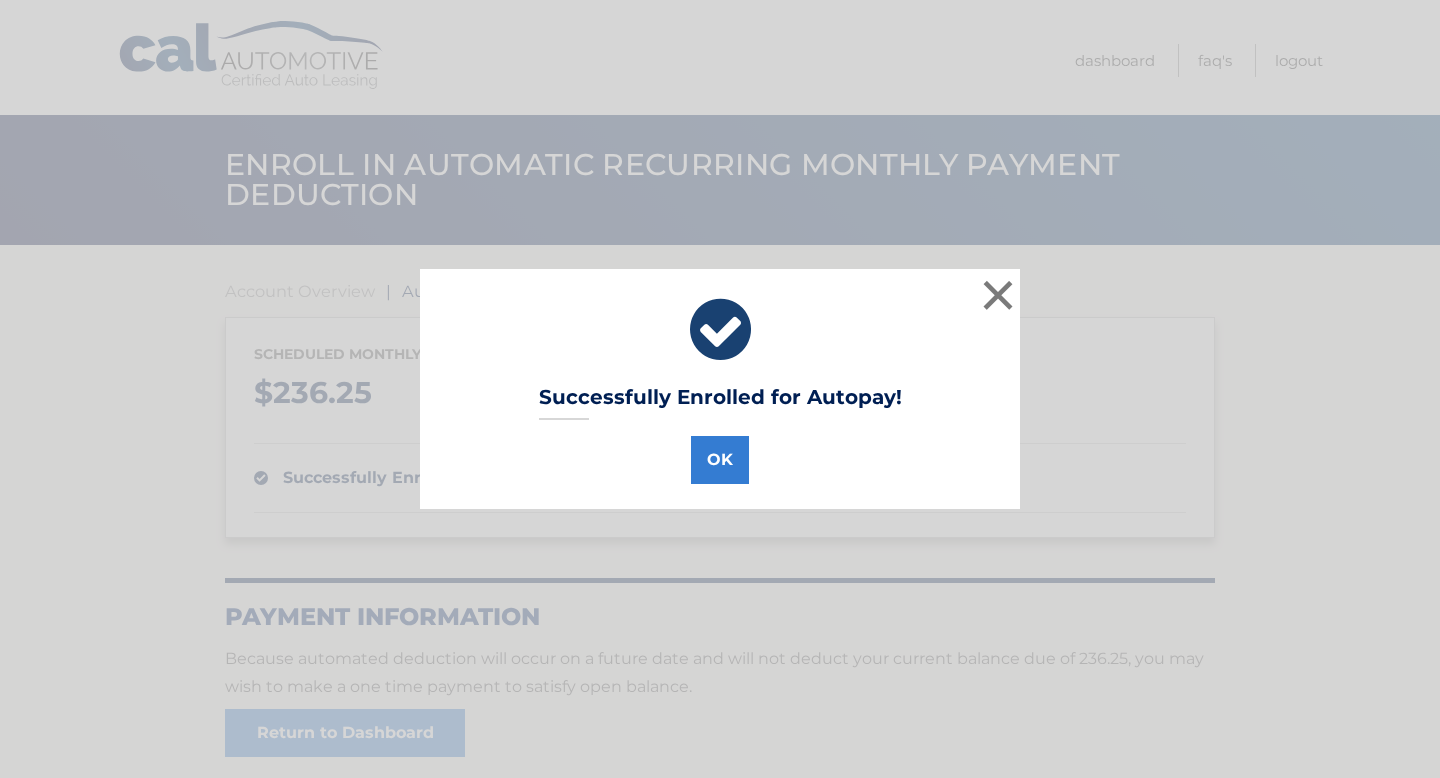 scroll, scrollTop: 0, scrollLeft: 0, axis: both 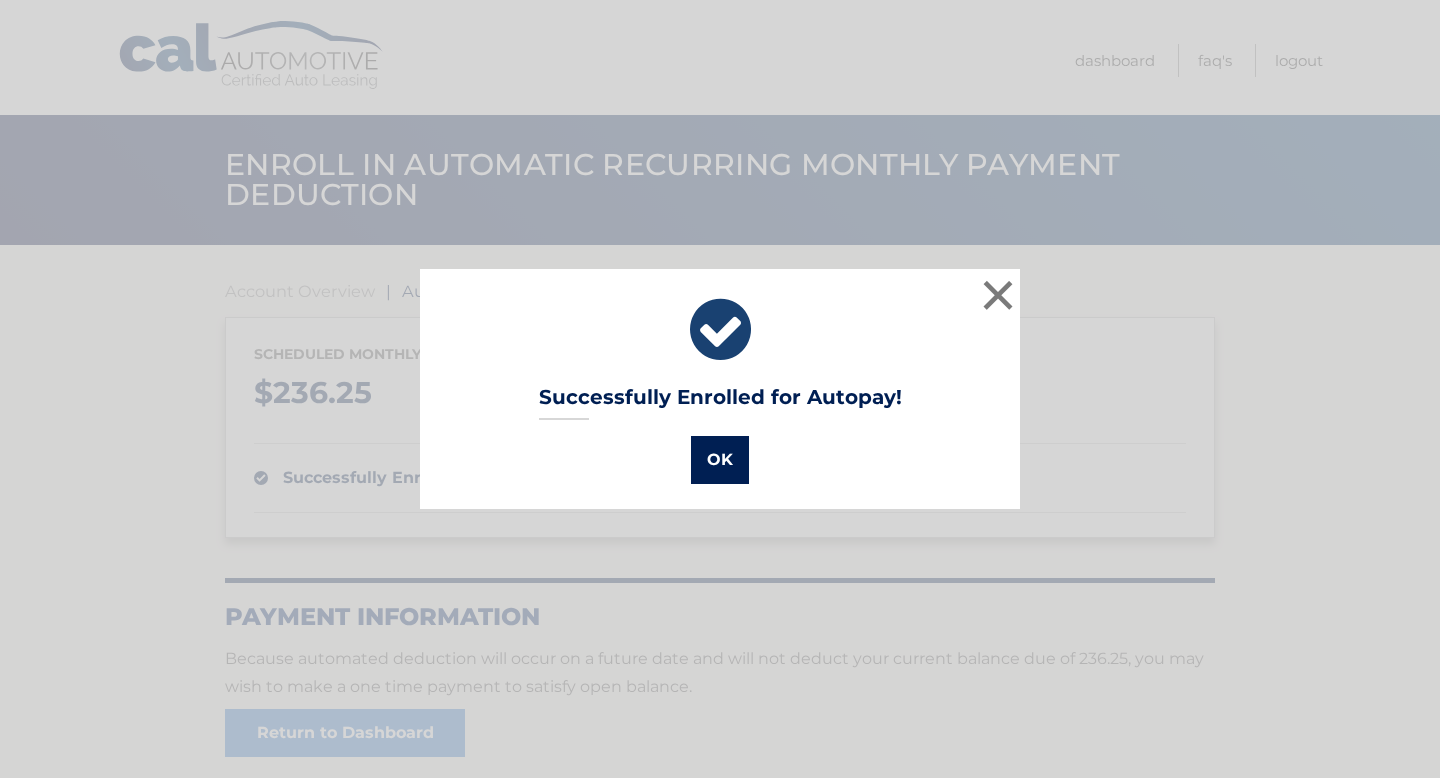 click on "OK" at bounding box center (720, 460) 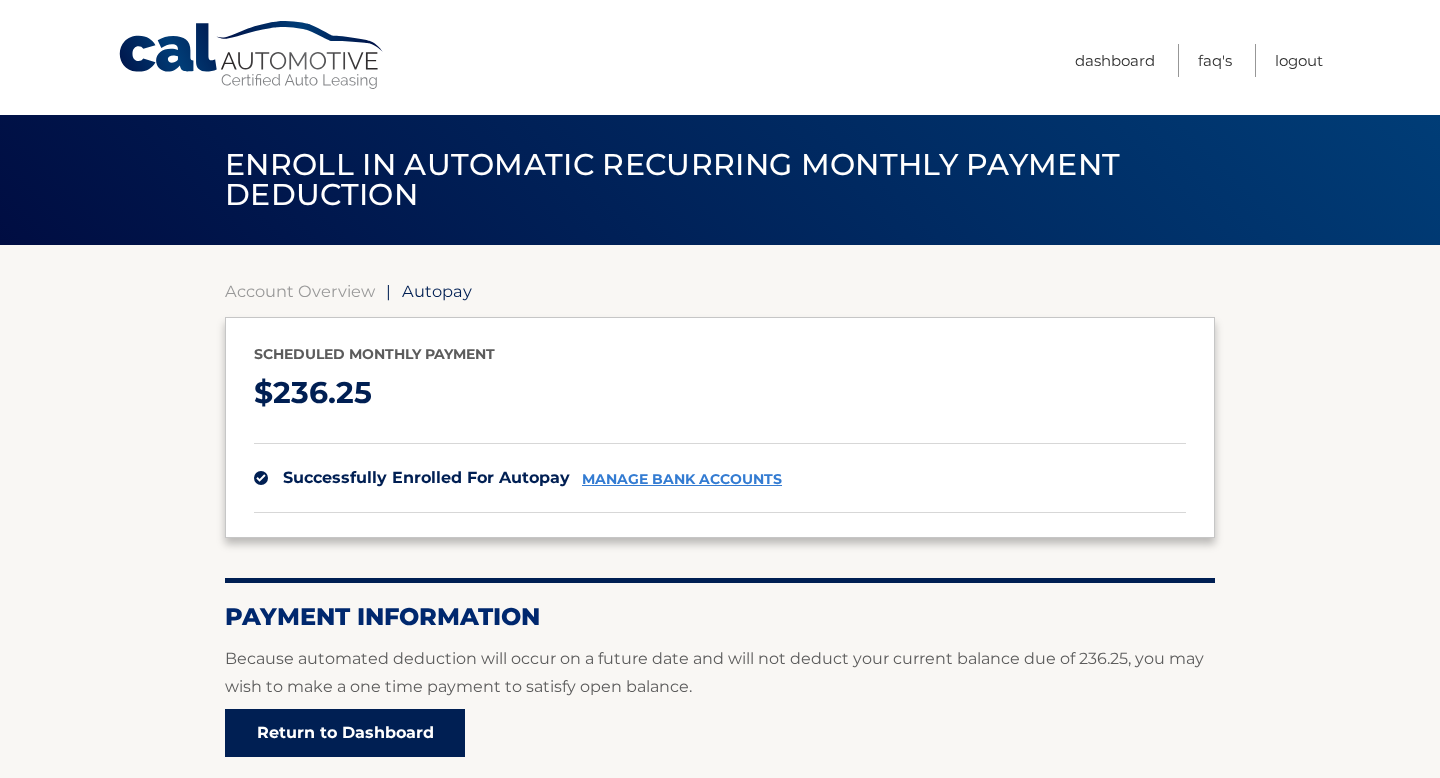 click on "Return to Dashboard" at bounding box center [345, 733] 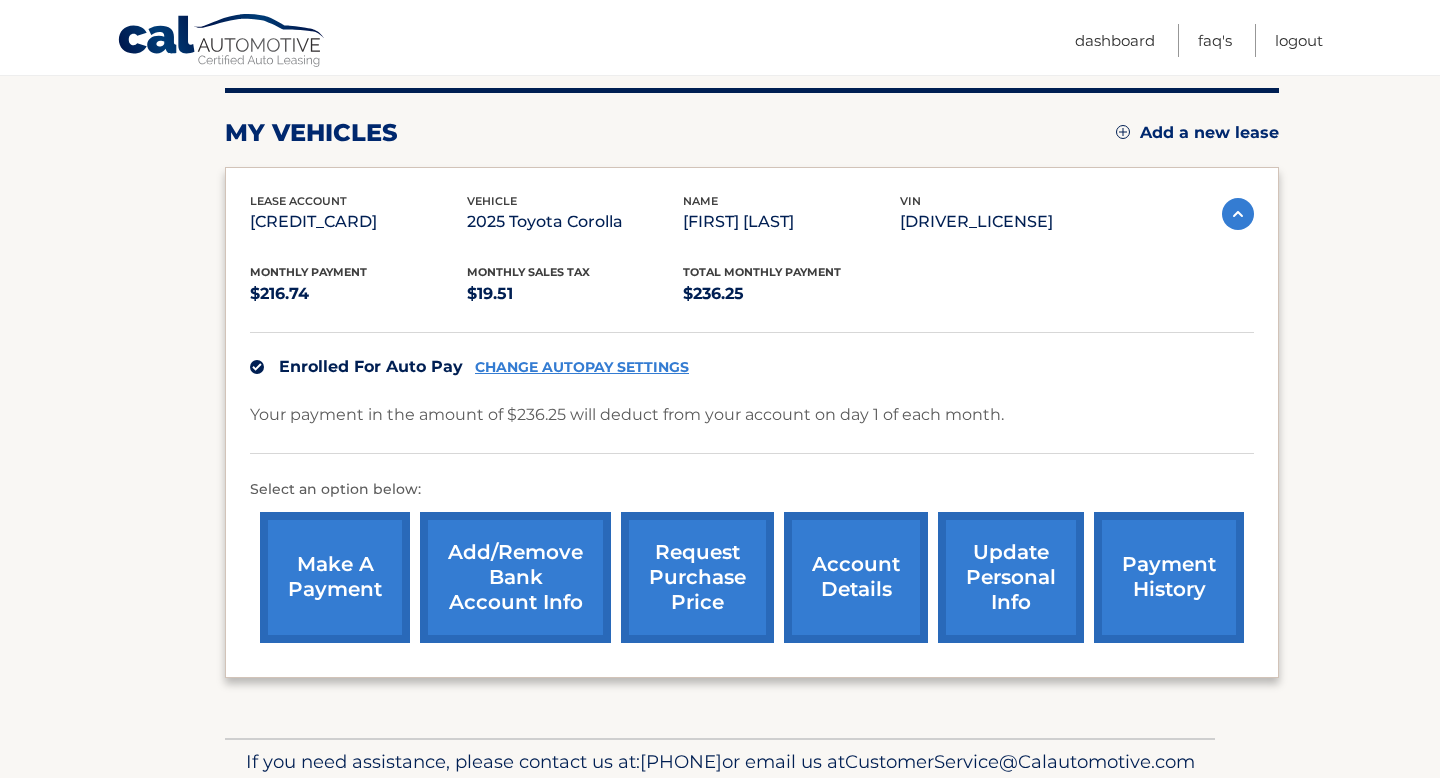 scroll, scrollTop: 254, scrollLeft: 0, axis: vertical 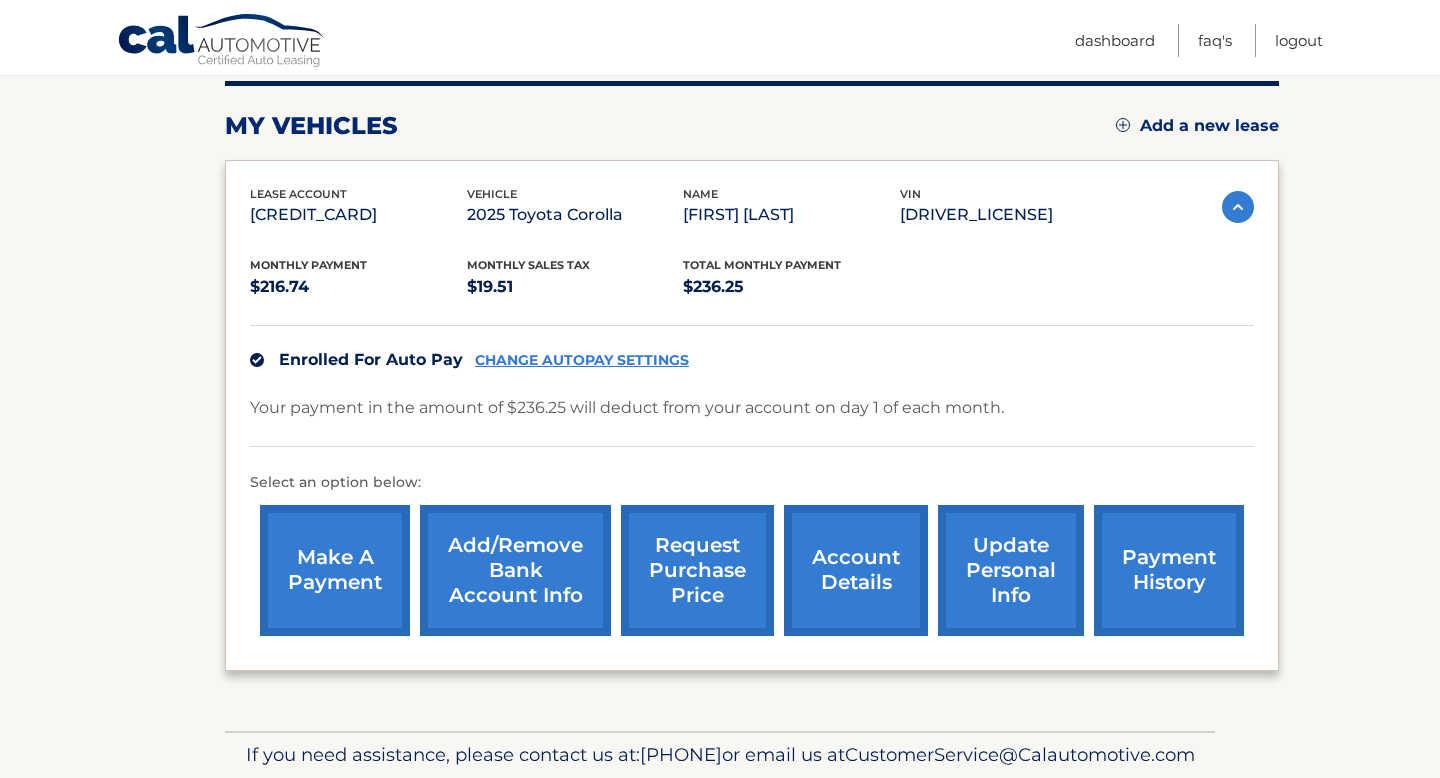 click on "make a payment" at bounding box center [335, 570] 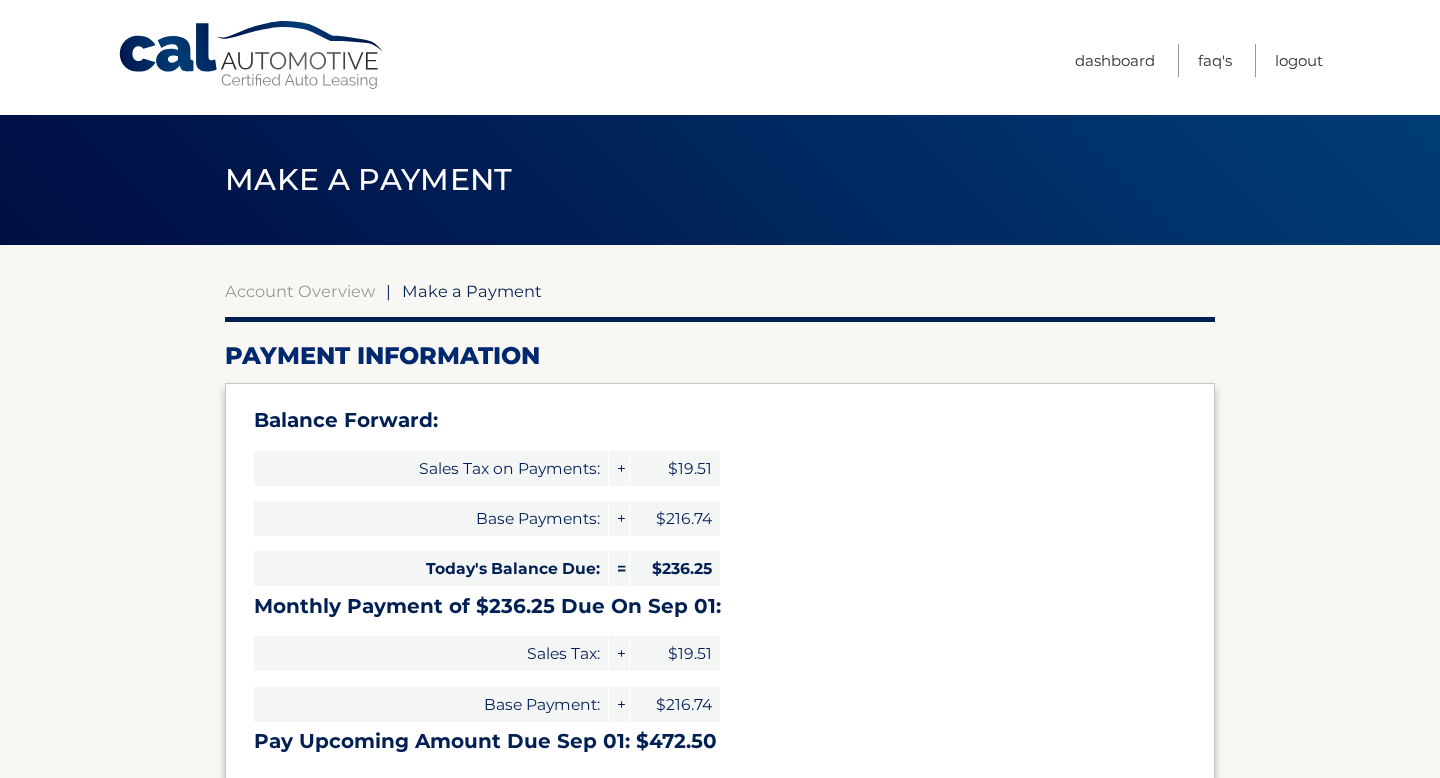 select on "ODk5MTlkOTUtZmQ2Ny00Y2U1LWE2MDktODNiNzA5NDg0ZWI1" 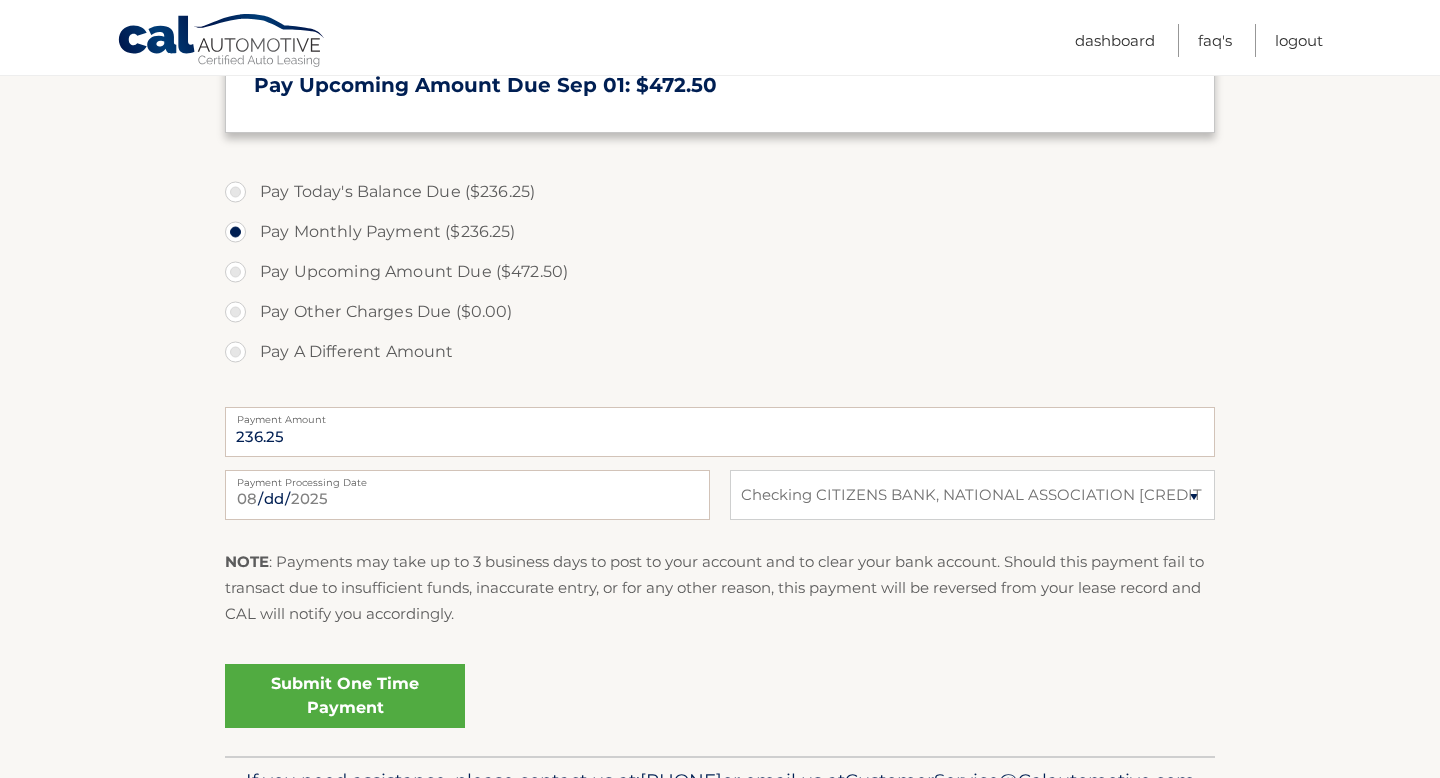 scroll, scrollTop: 657, scrollLeft: 0, axis: vertical 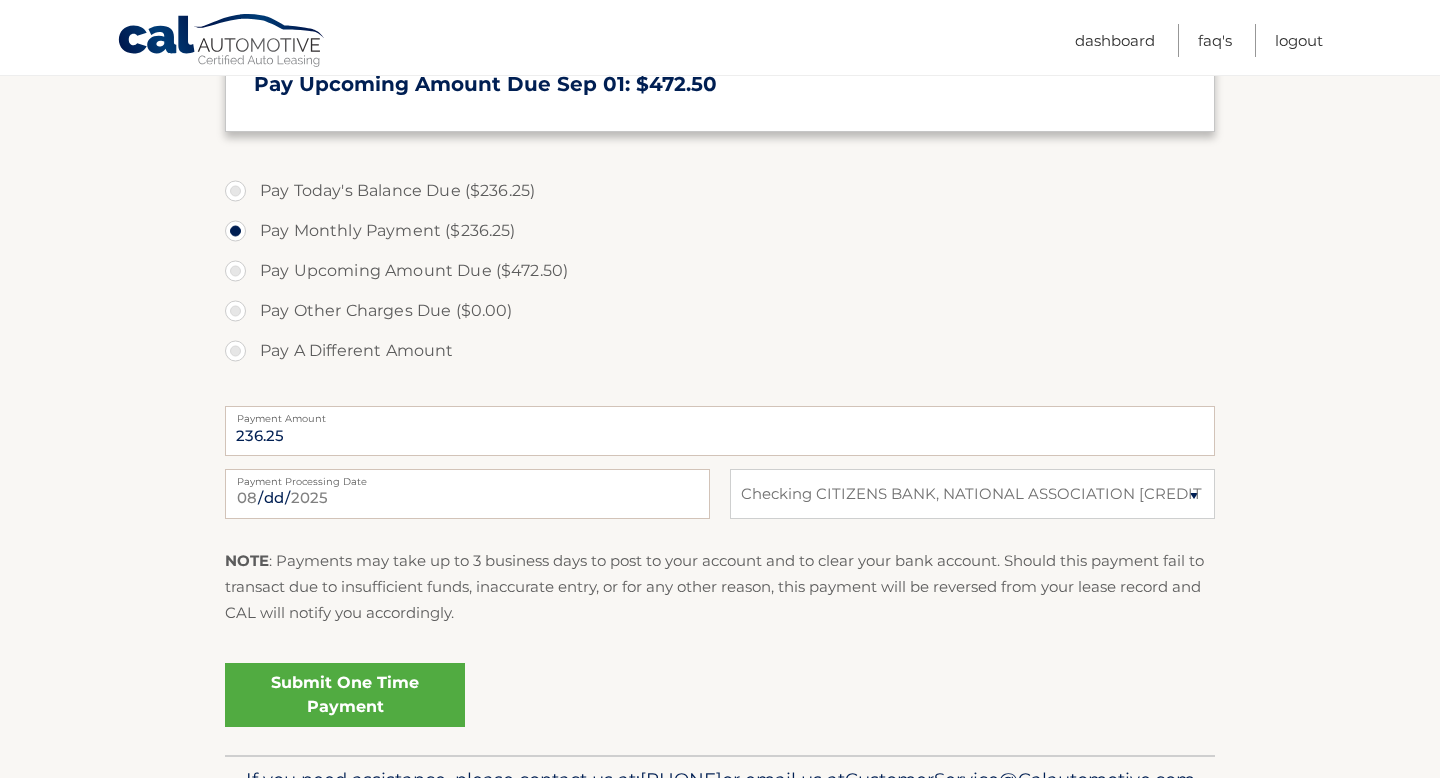 click on "Submit One Time Payment" at bounding box center [345, 695] 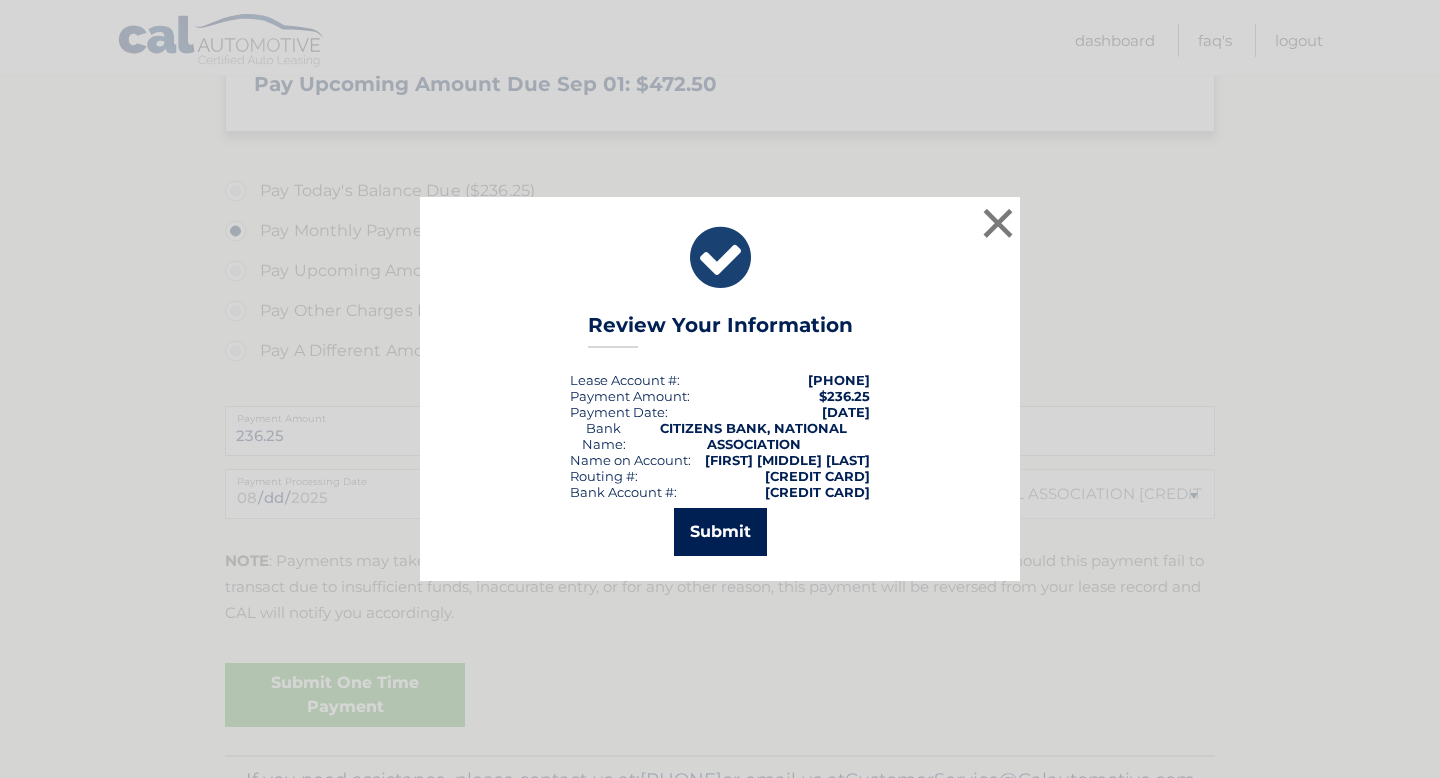 click on "Submit" at bounding box center [720, 532] 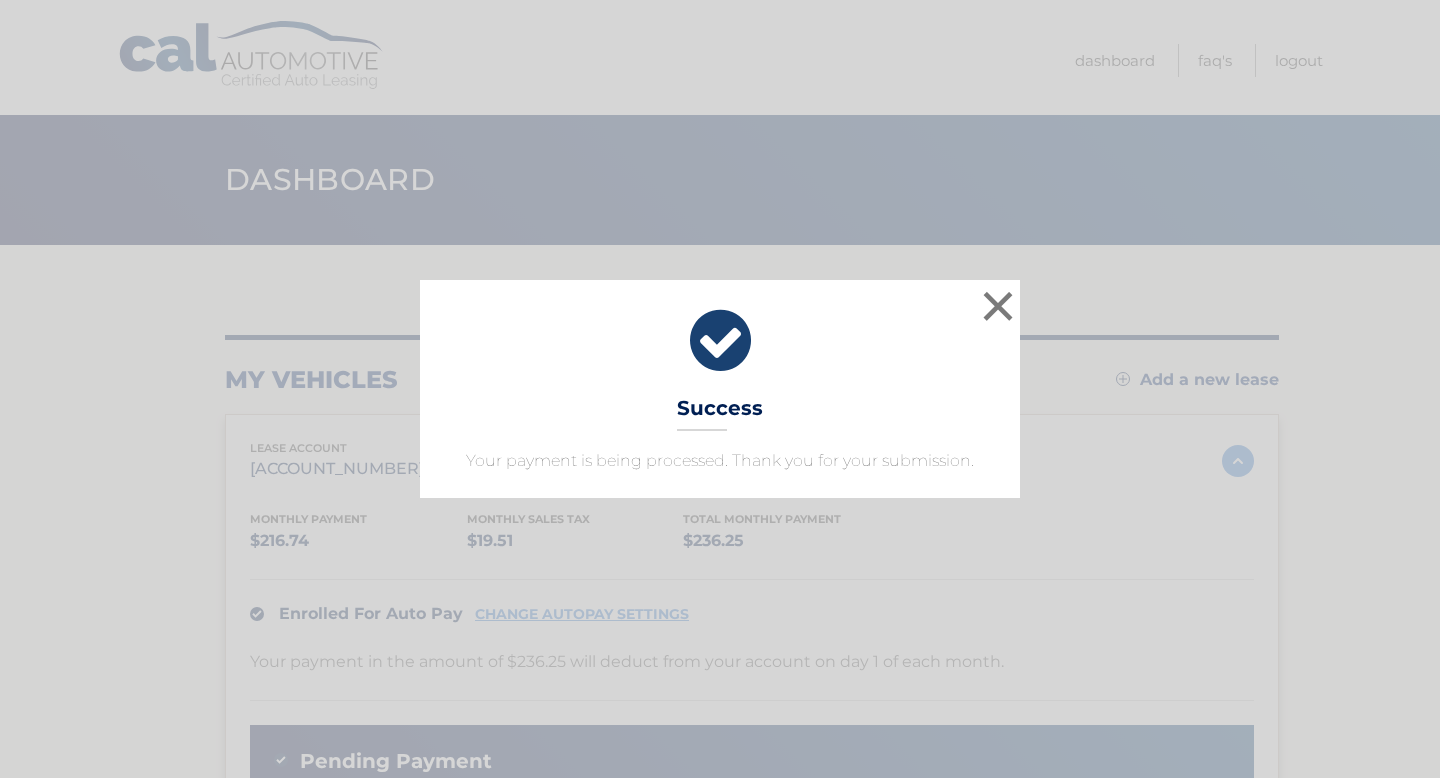 scroll, scrollTop: 0, scrollLeft: 0, axis: both 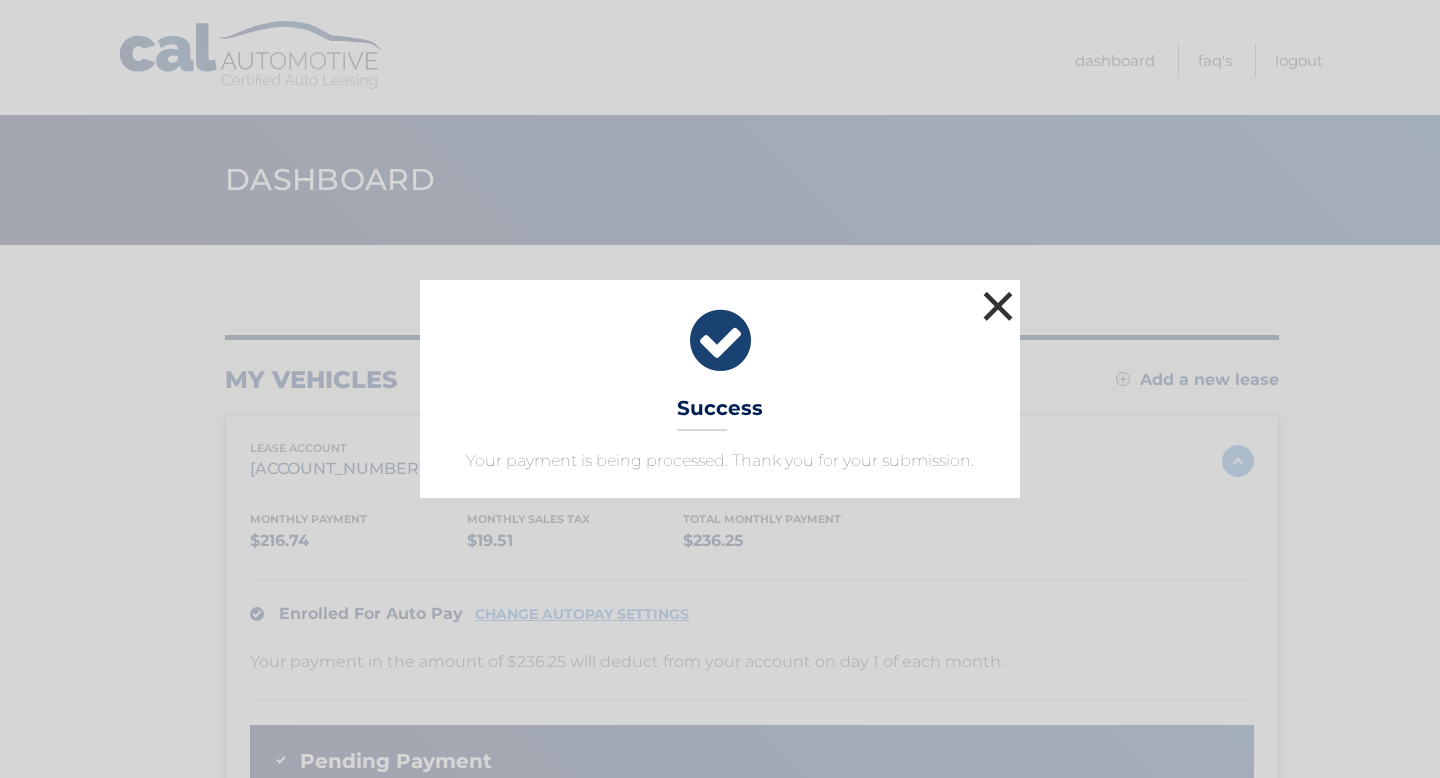 click on "×" at bounding box center [998, 306] 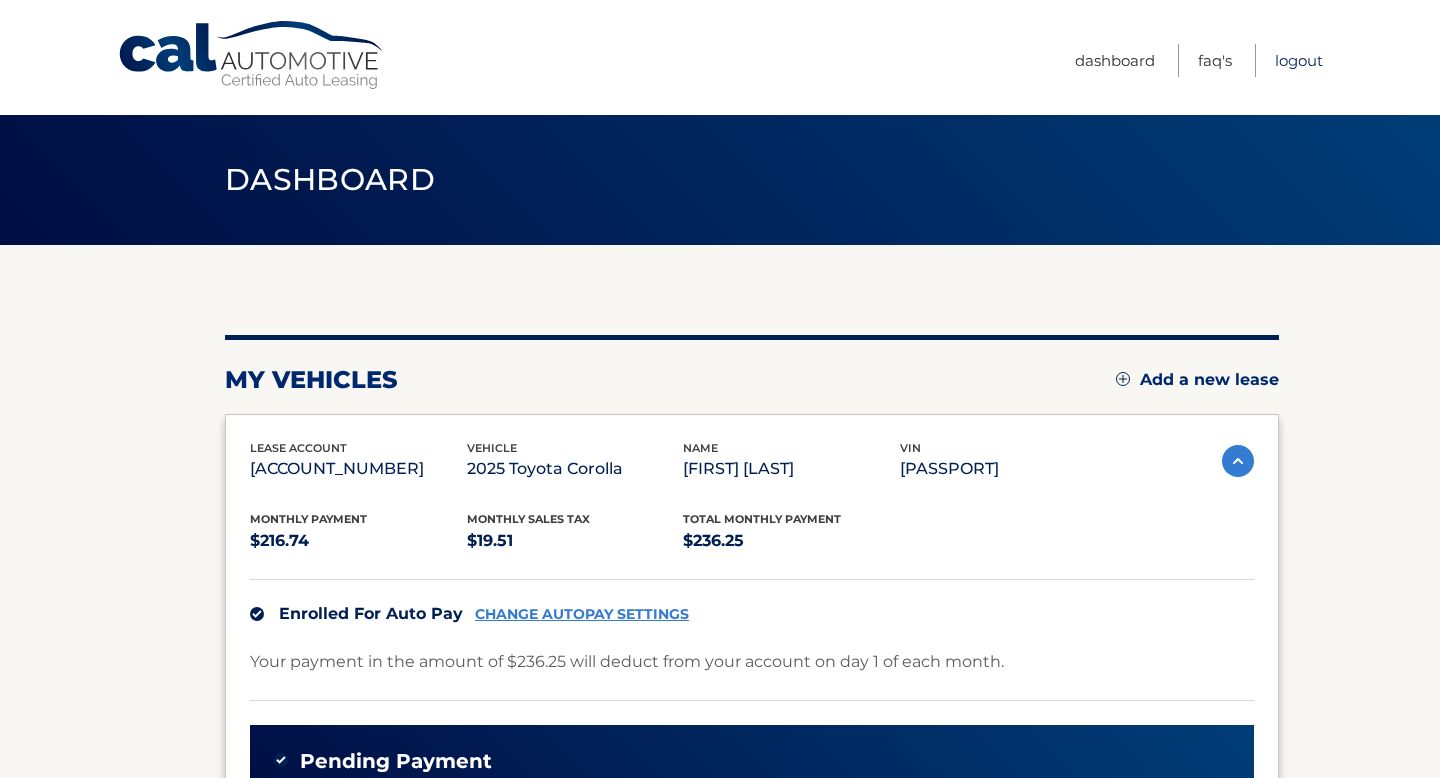 click on "Logout" at bounding box center [1299, 60] 